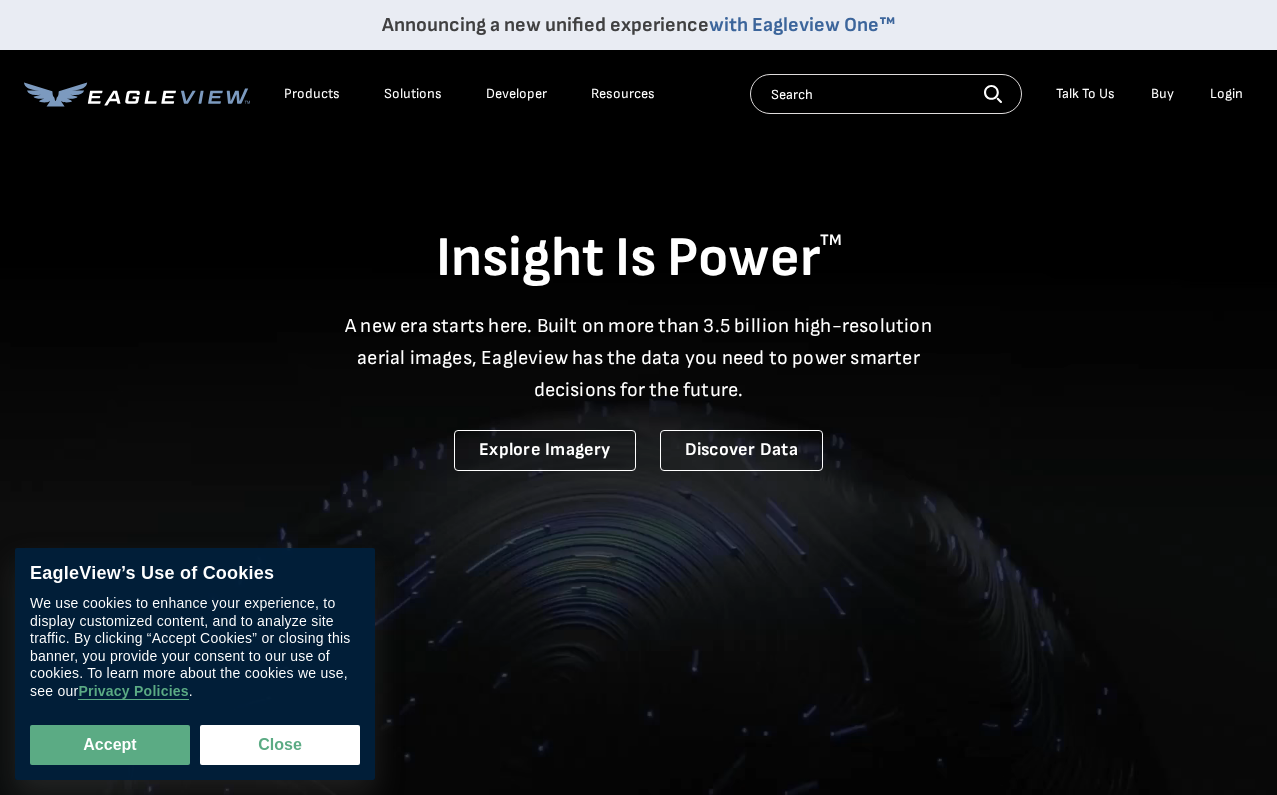 scroll, scrollTop: 0, scrollLeft: 0, axis: both 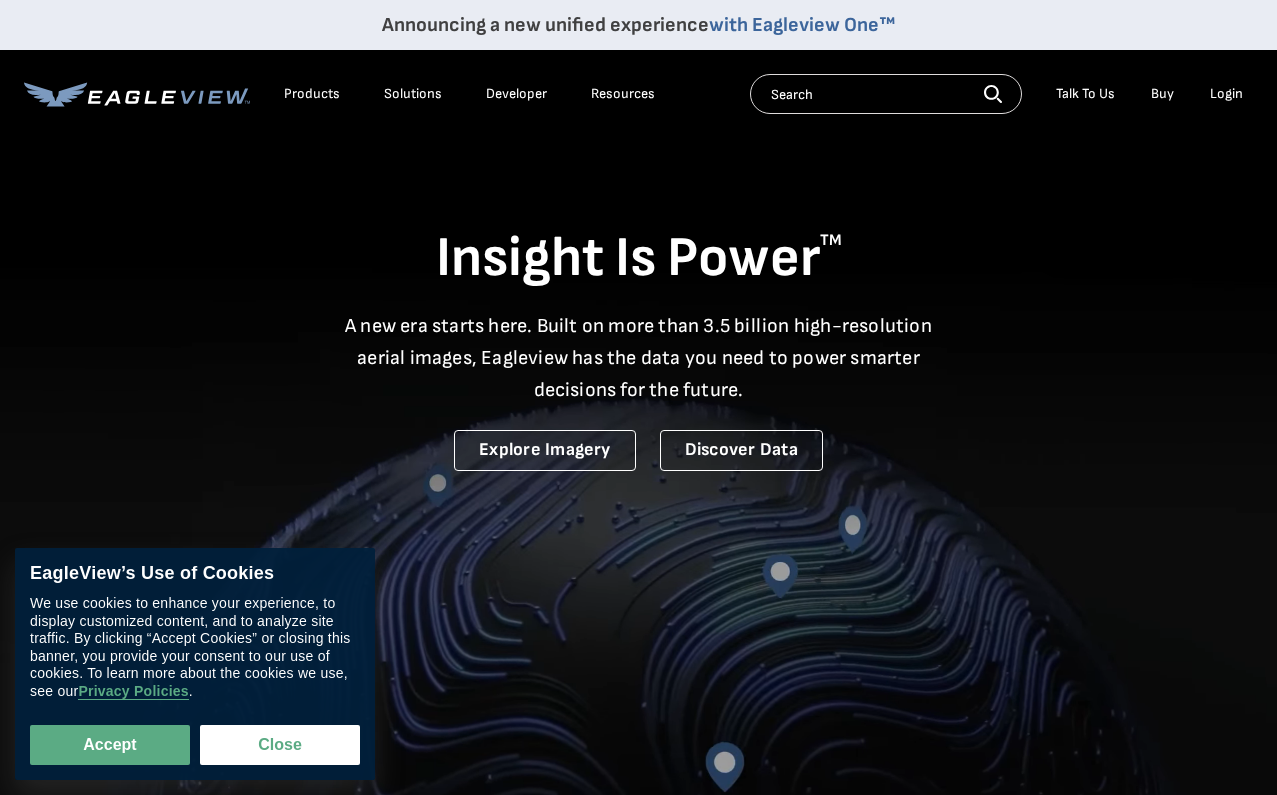 click on "Login" at bounding box center (1226, 94) 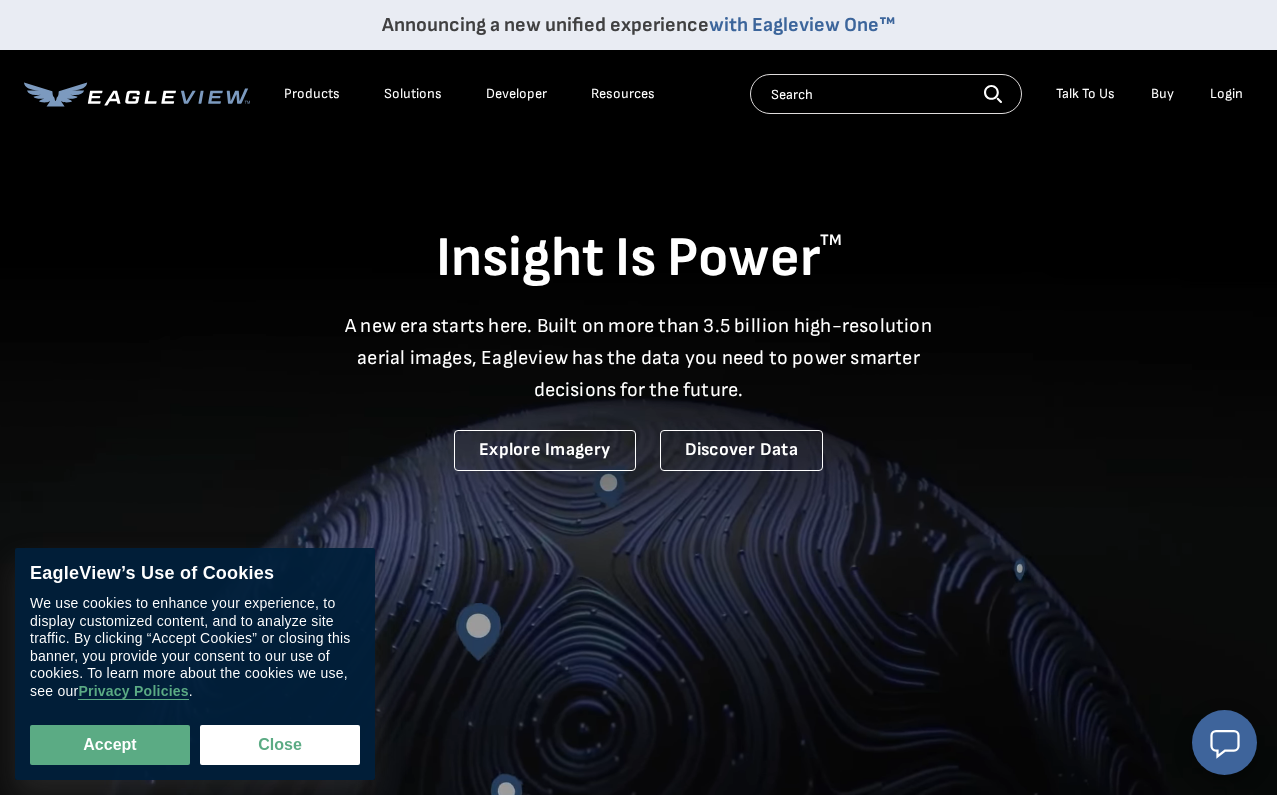 click on "Login" at bounding box center (1226, 94) 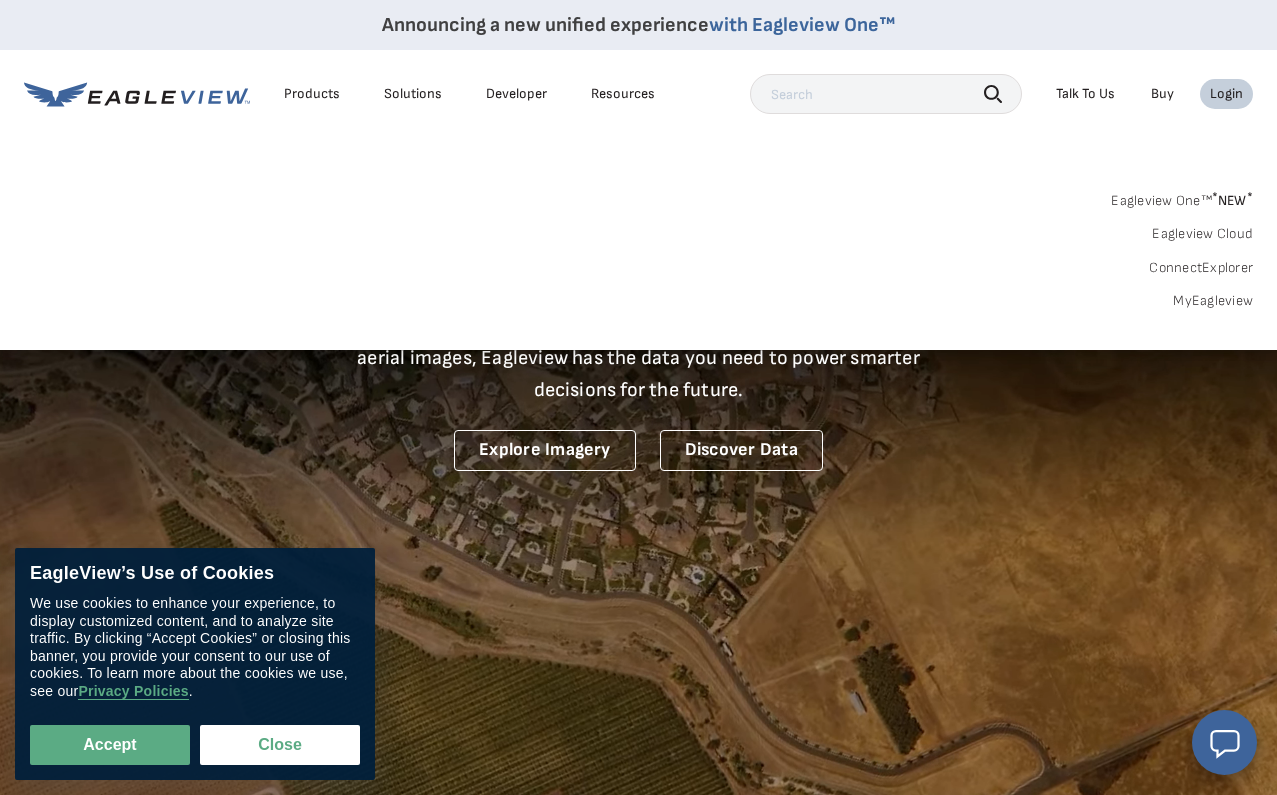 click on "MyEagleview" at bounding box center (1213, 301) 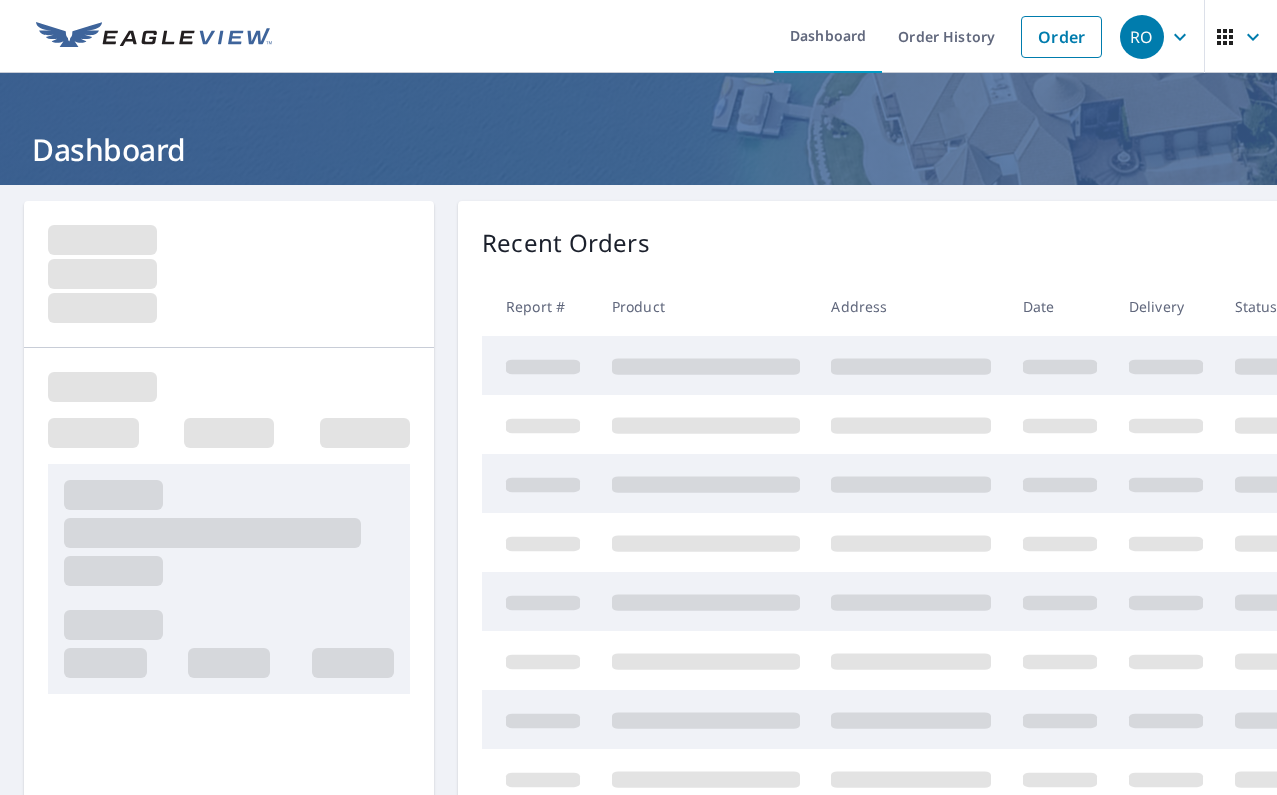 scroll, scrollTop: 0, scrollLeft: 0, axis: both 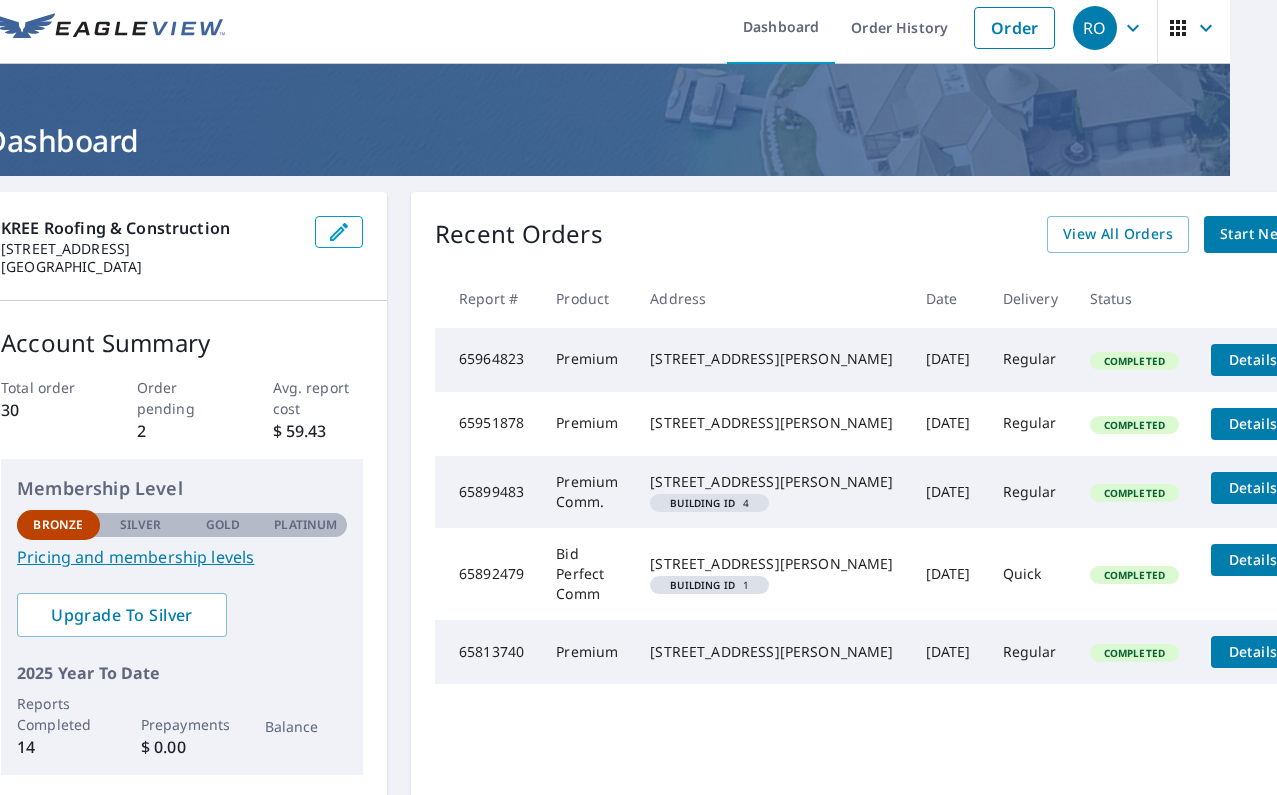 click 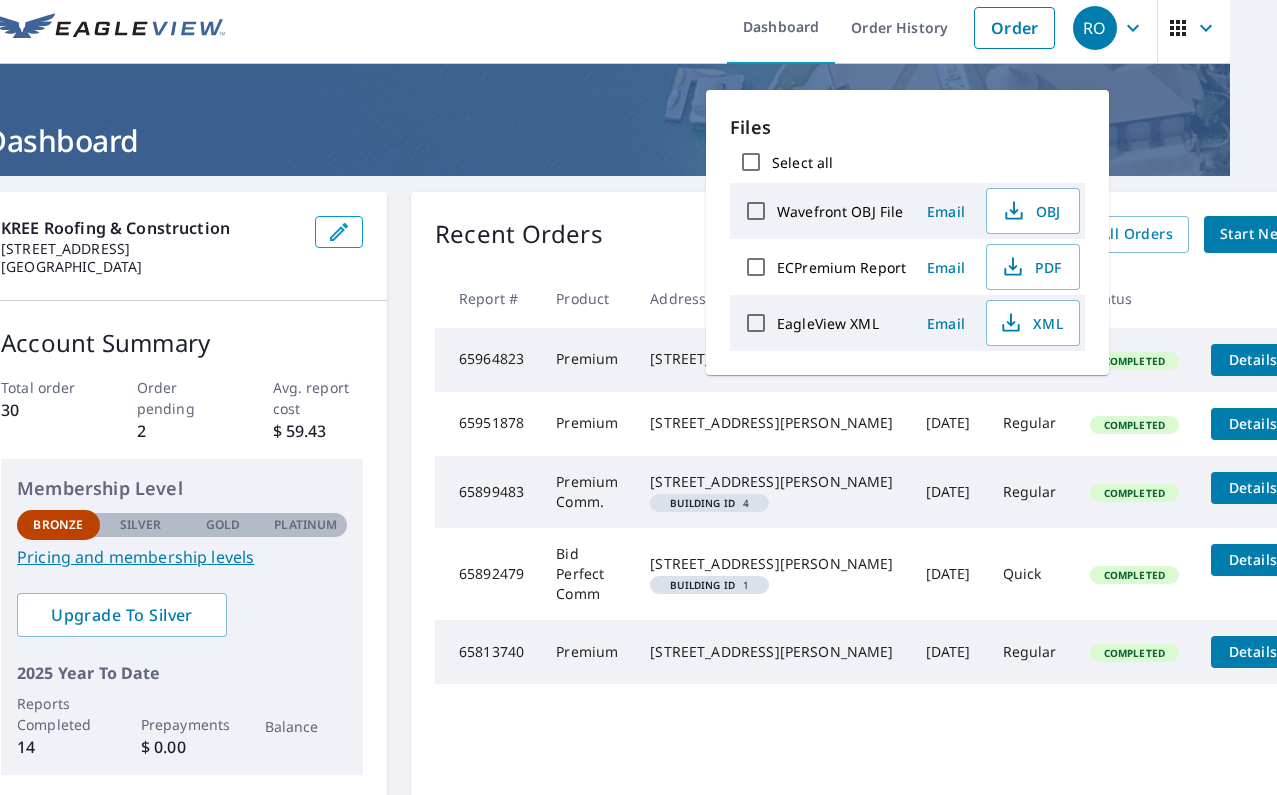click 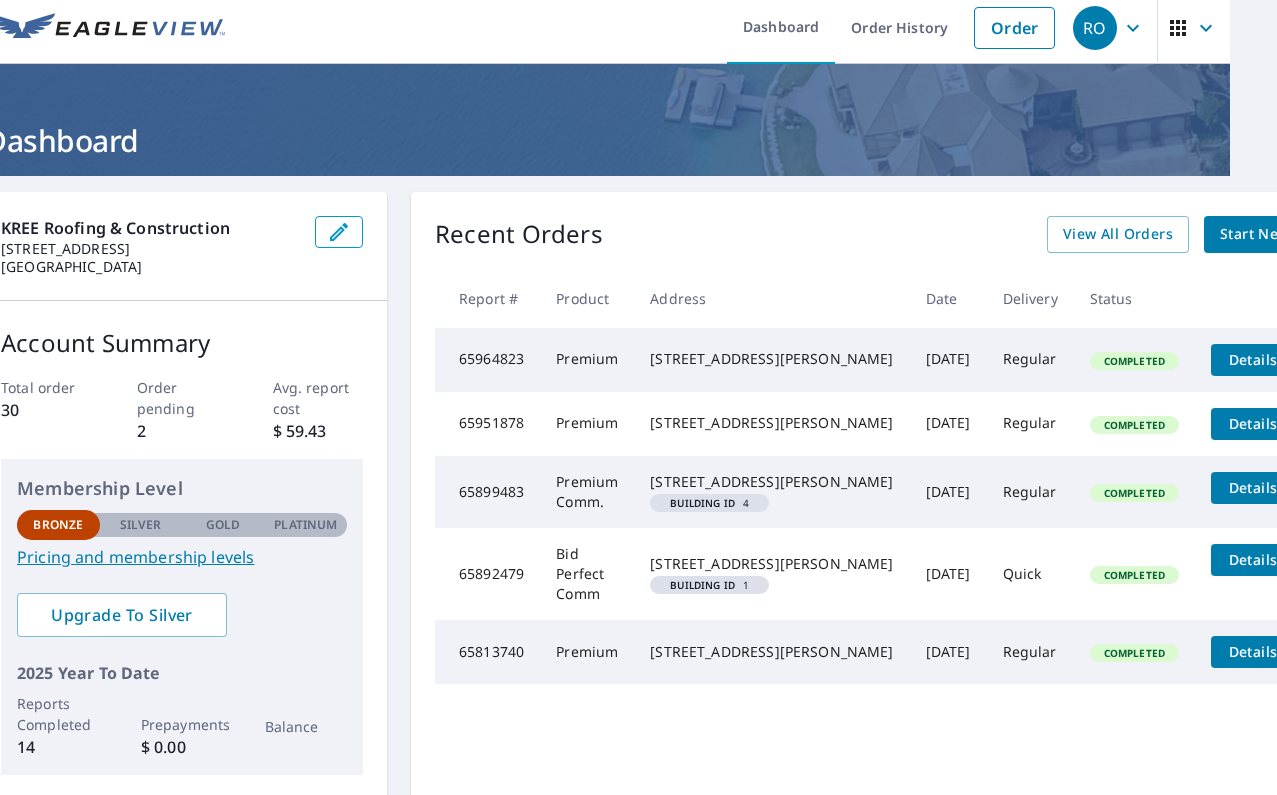 click on "Details" at bounding box center (1253, 359) 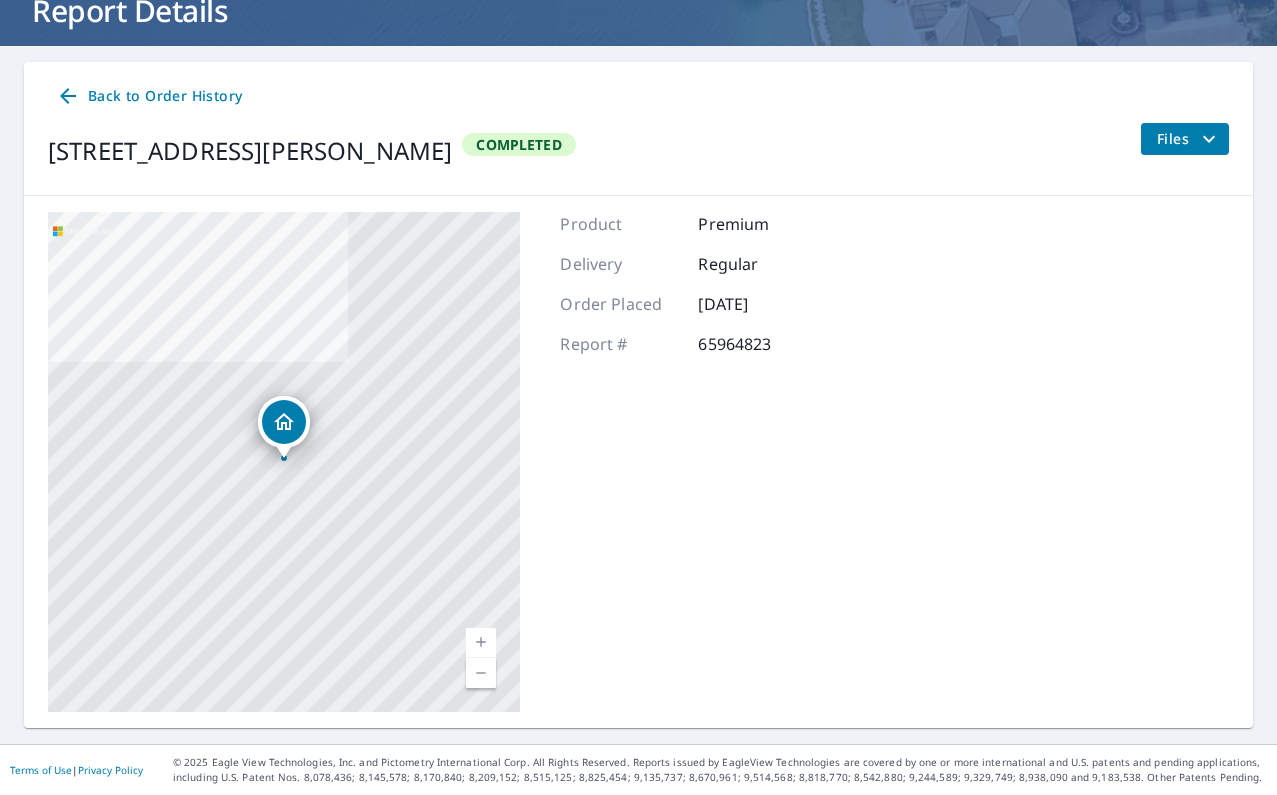 scroll, scrollTop: 138, scrollLeft: 0, axis: vertical 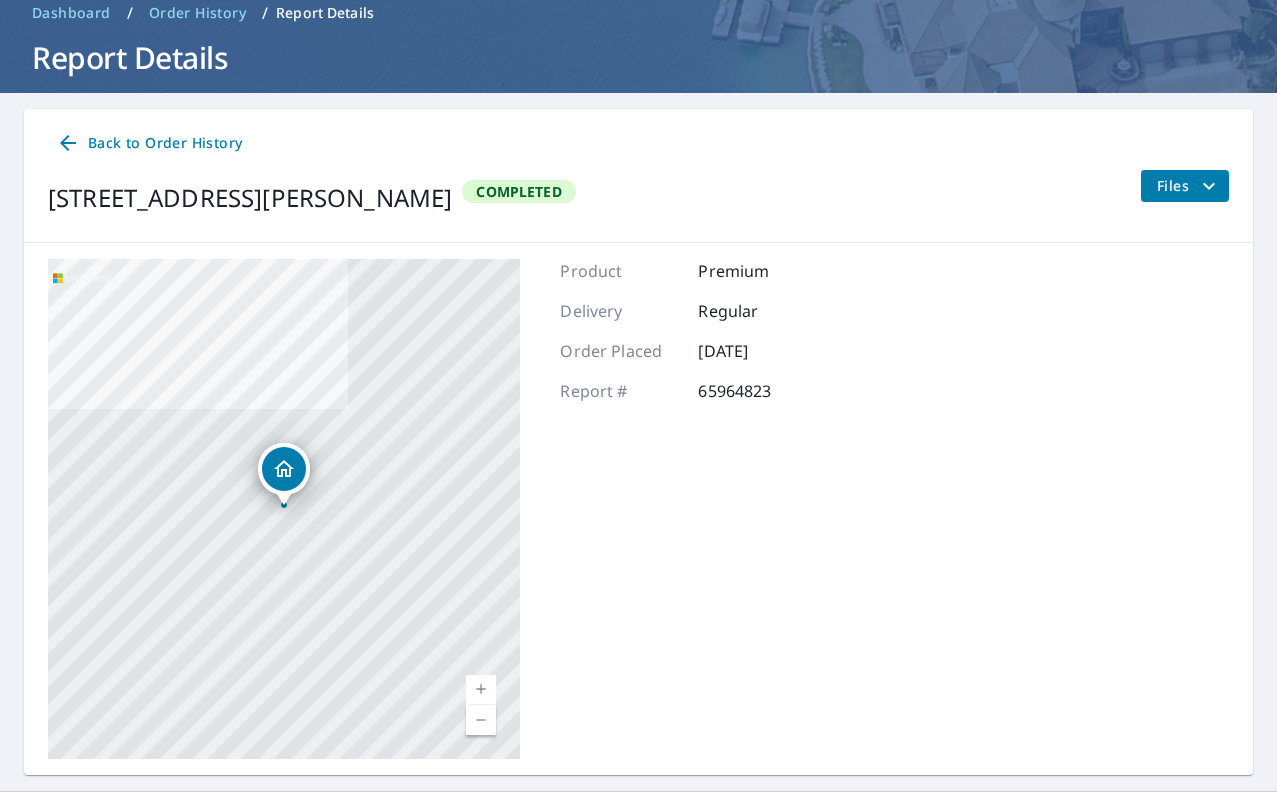 click 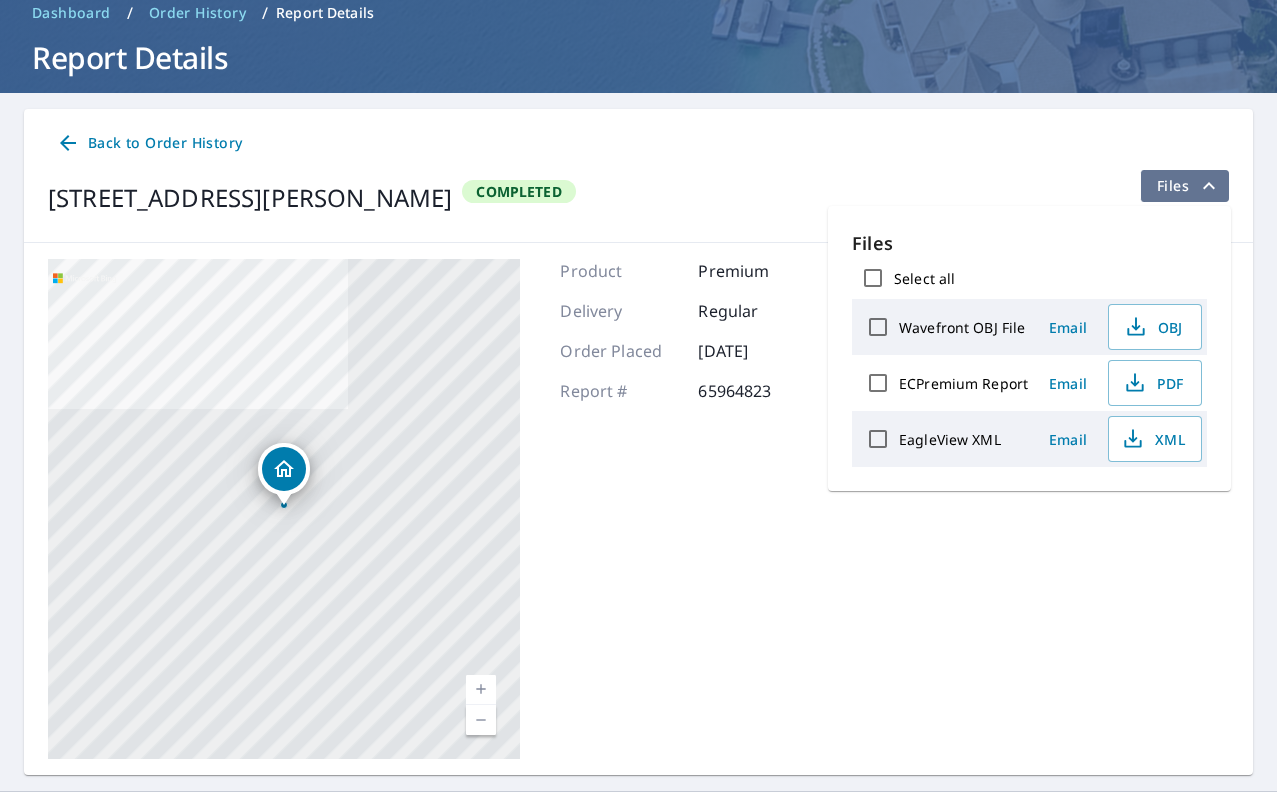 click 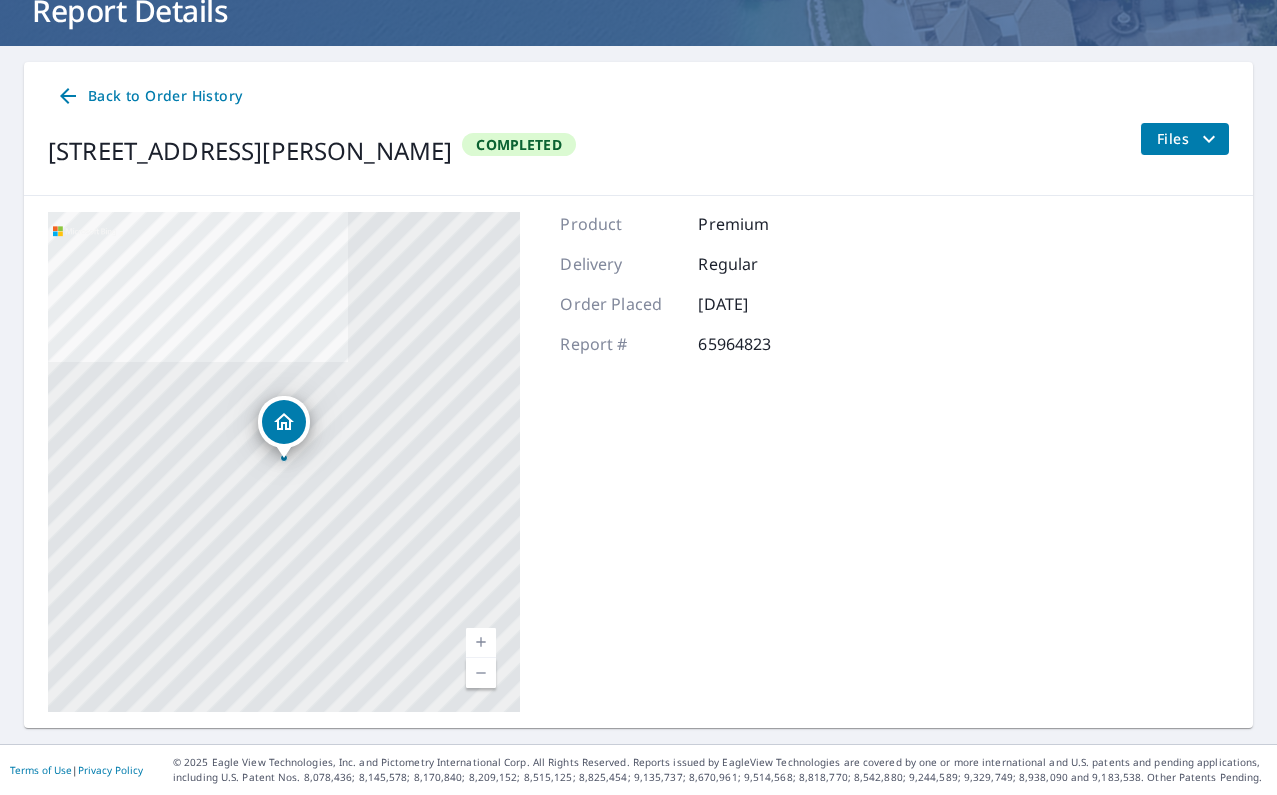 scroll, scrollTop: 138, scrollLeft: 0, axis: vertical 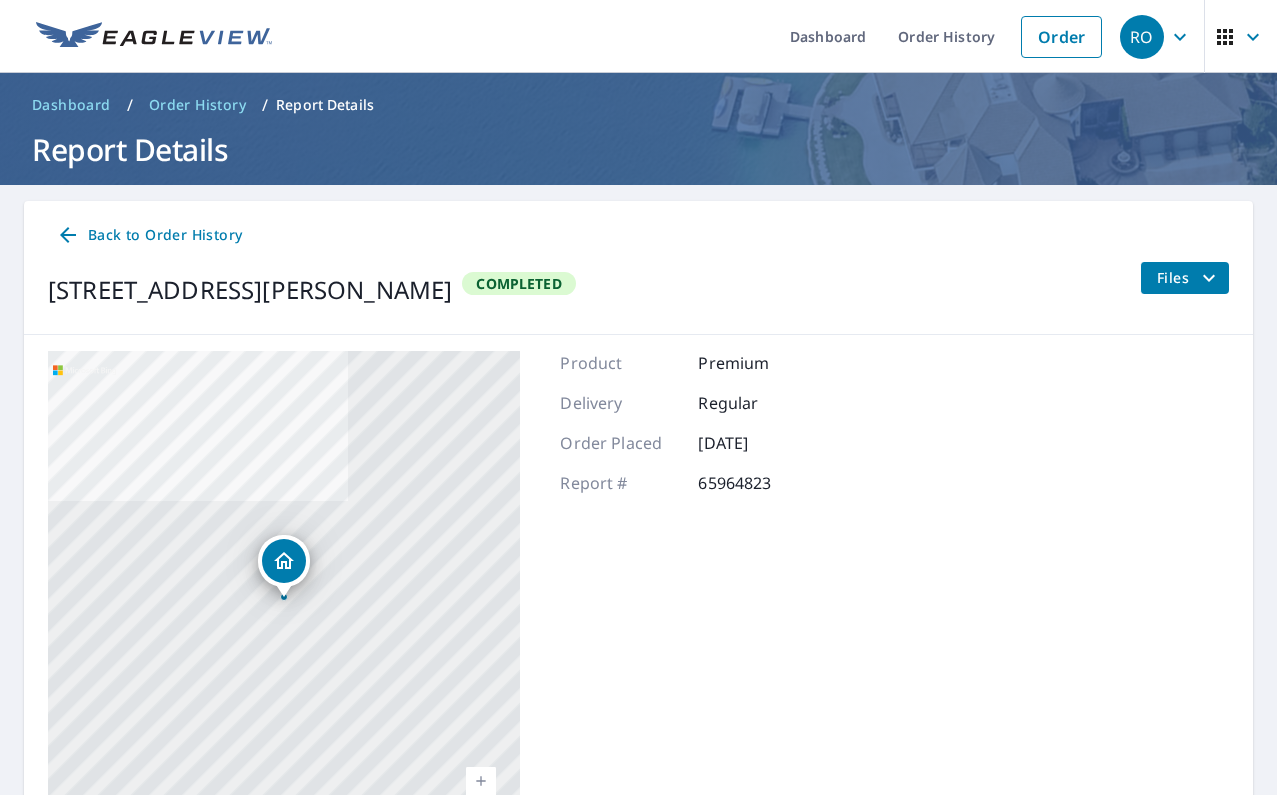 click on "Back to Order History" at bounding box center (149, 235) 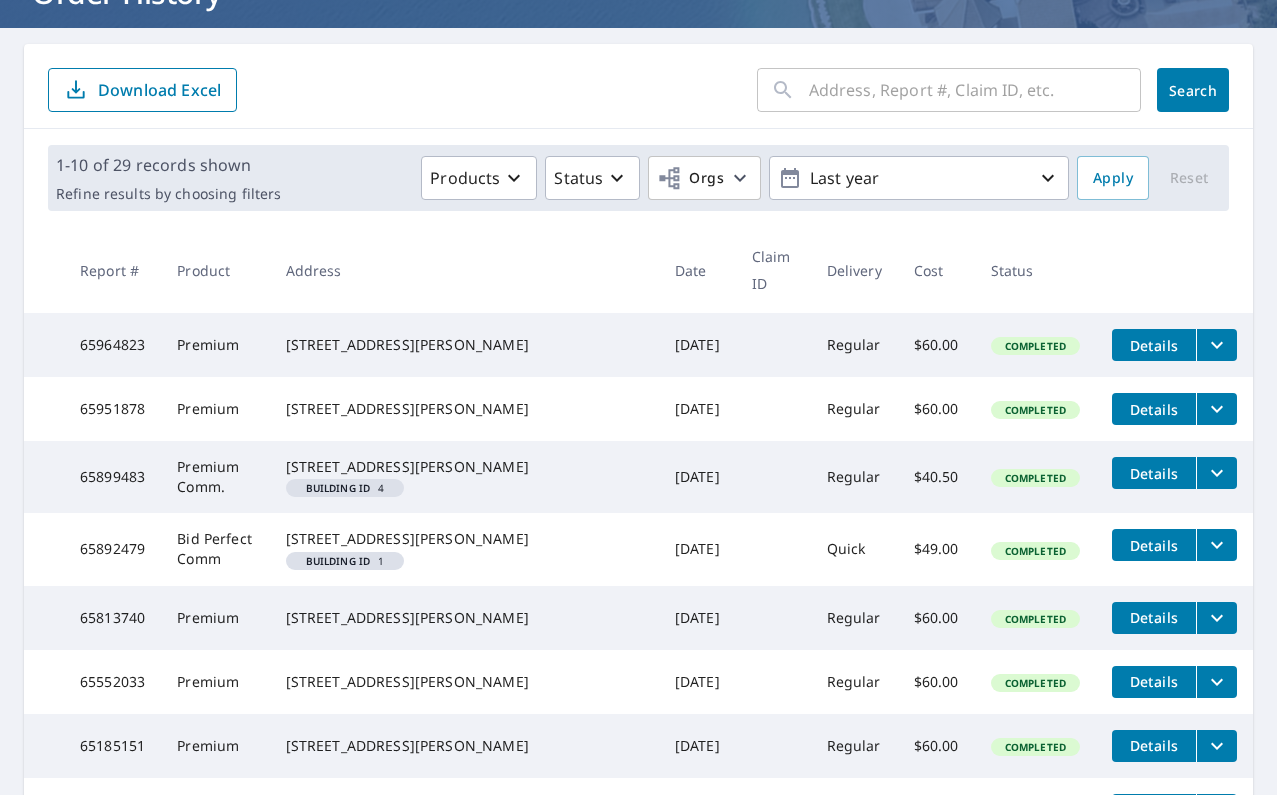 scroll, scrollTop: 139, scrollLeft: 0, axis: vertical 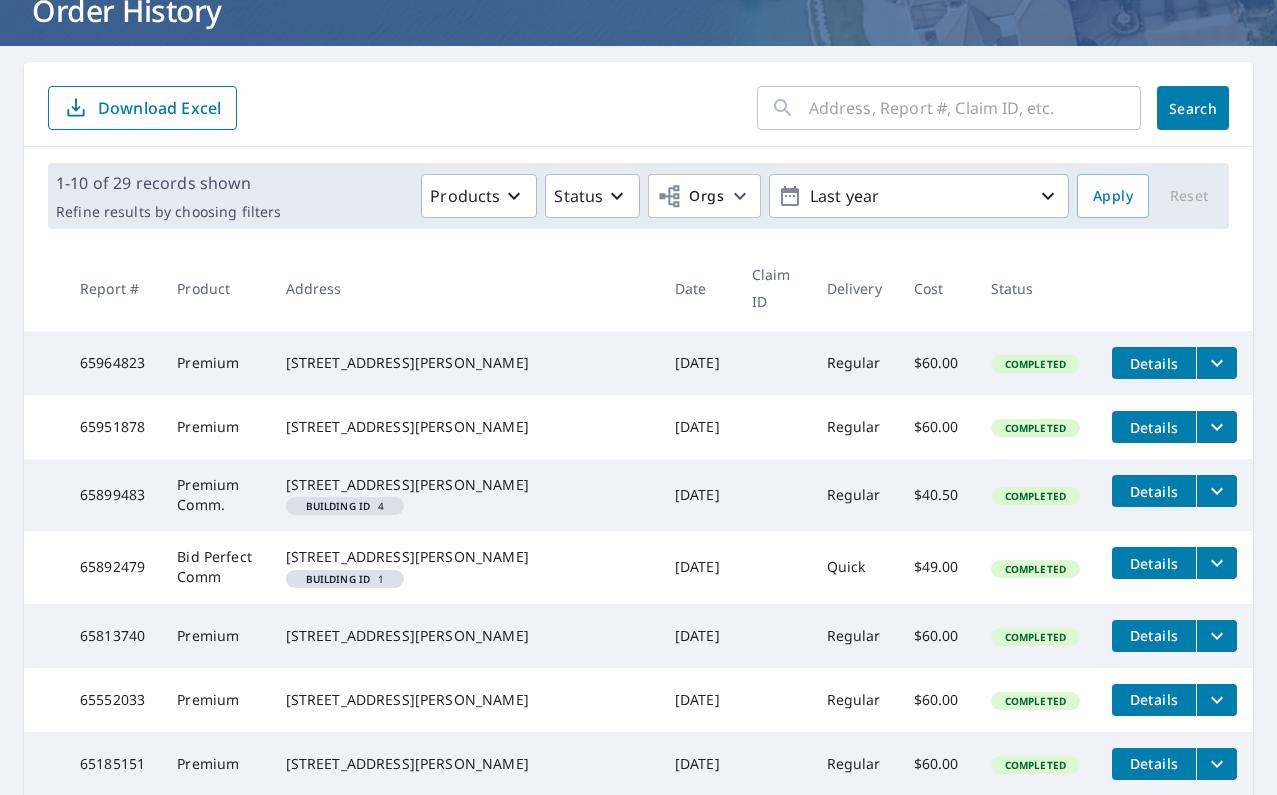 click on "Jun 19, 2025" at bounding box center (697, 363) 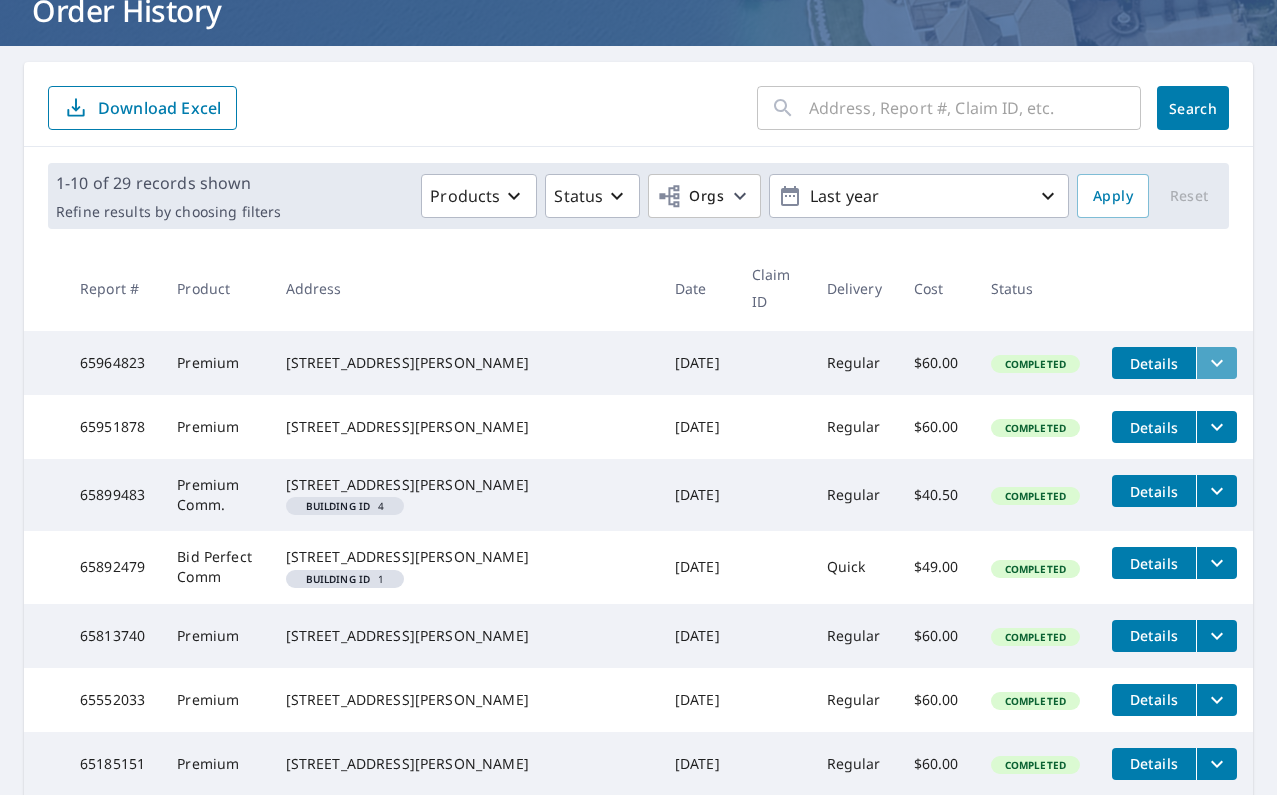click 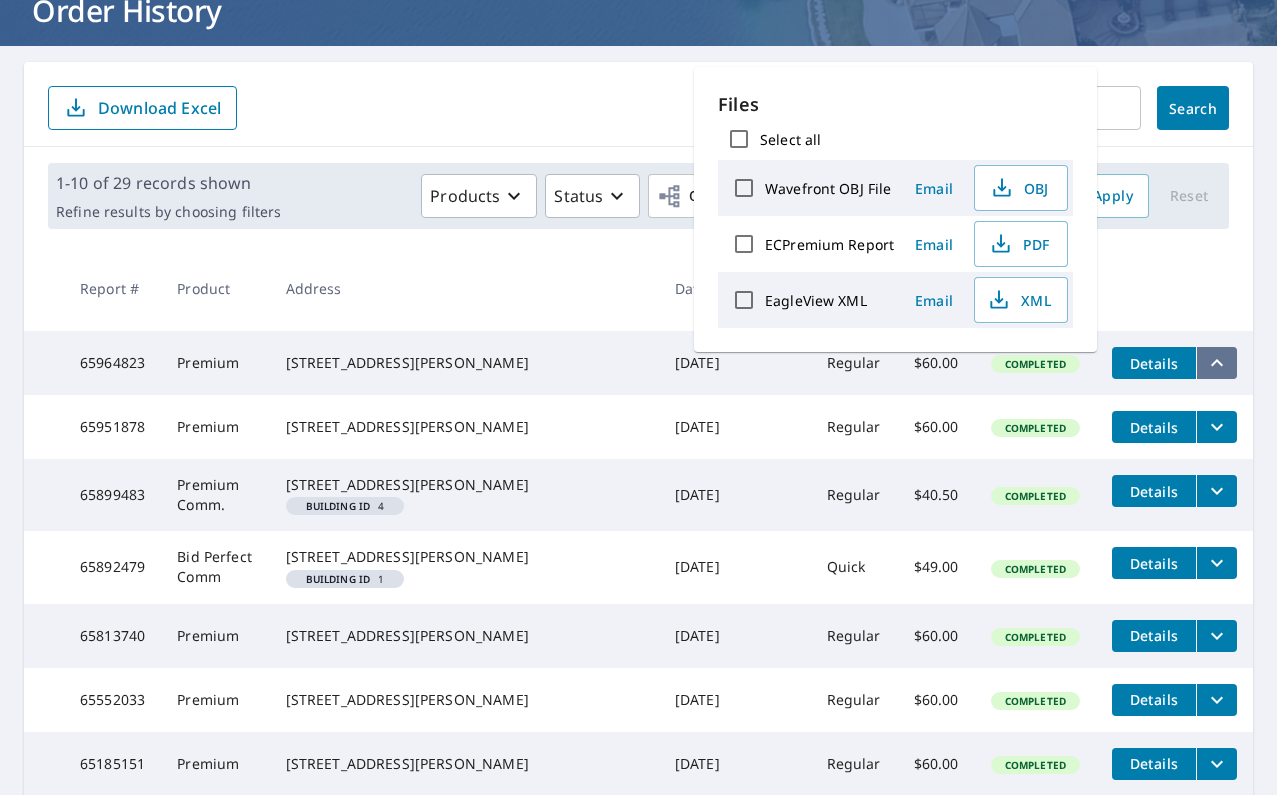 click 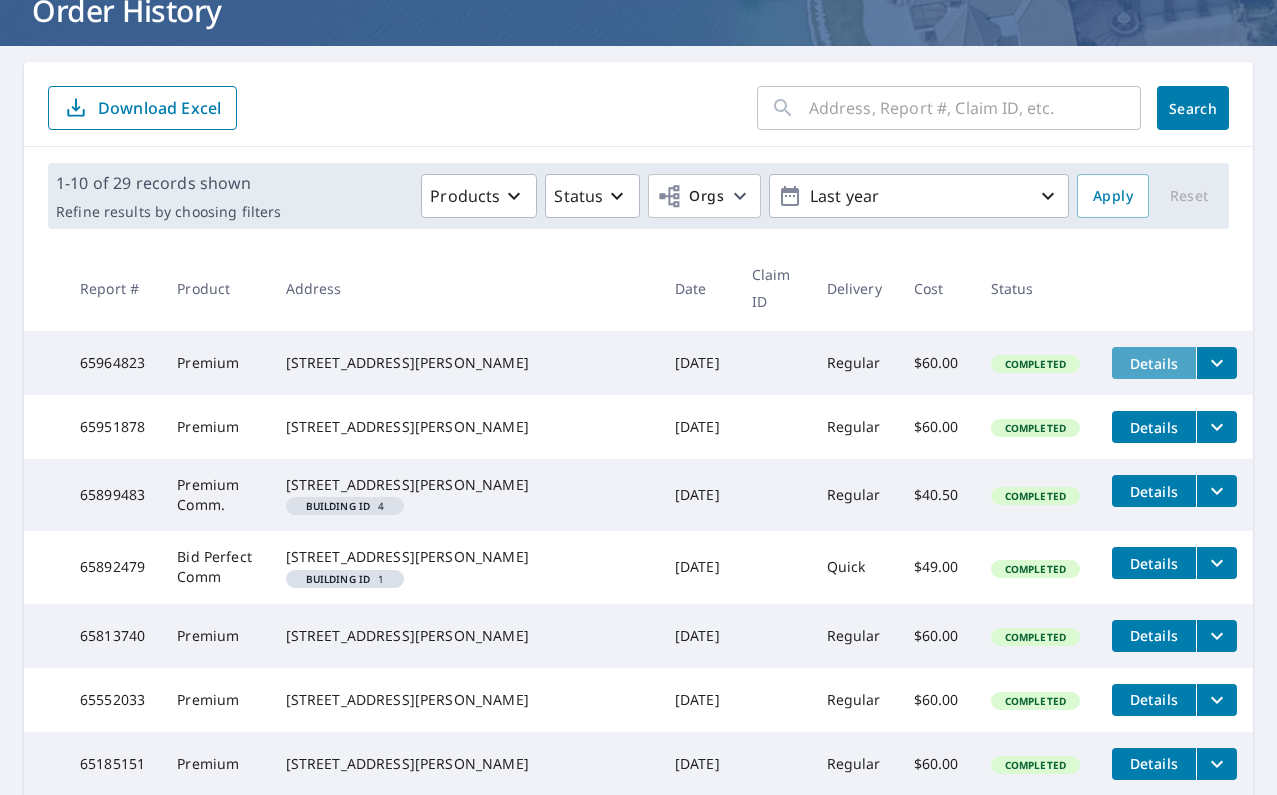 click on "Details" at bounding box center (1154, 363) 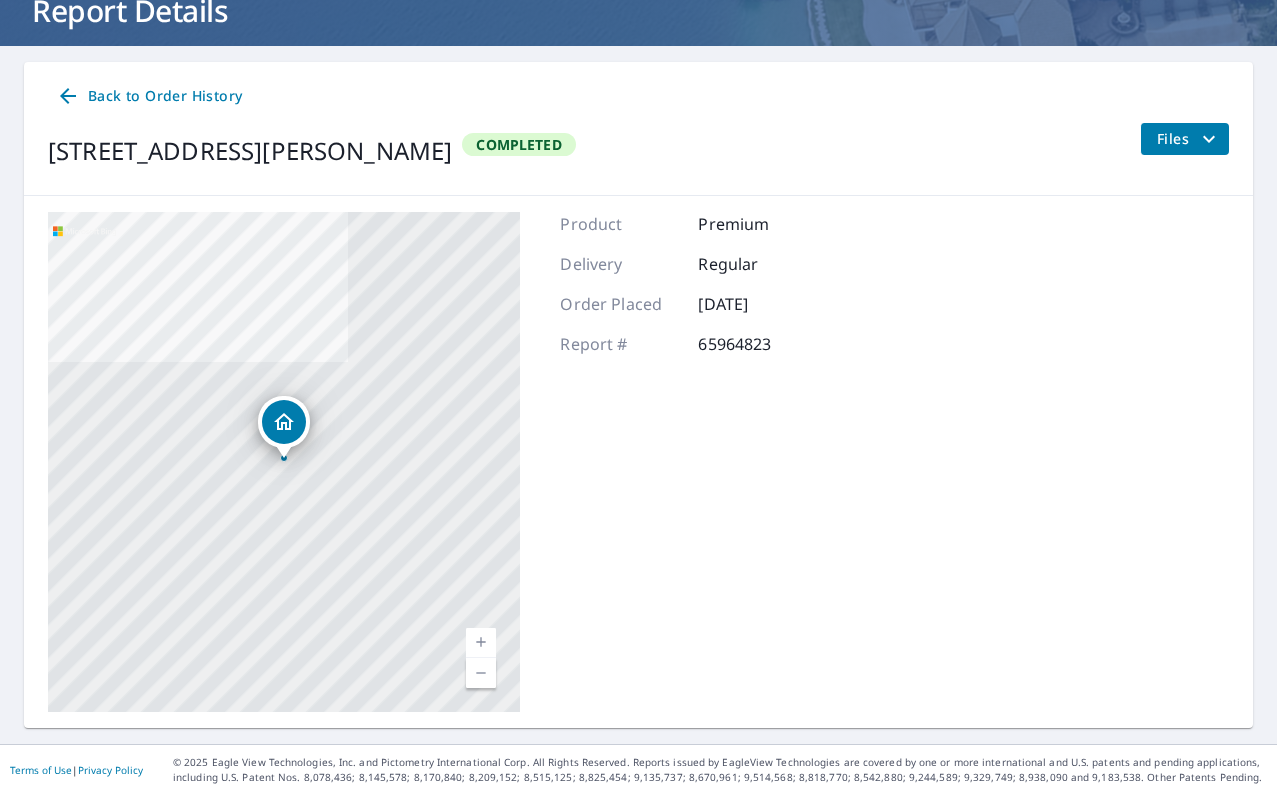 scroll, scrollTop: 4, scrollLeft: 0, axis: vertical 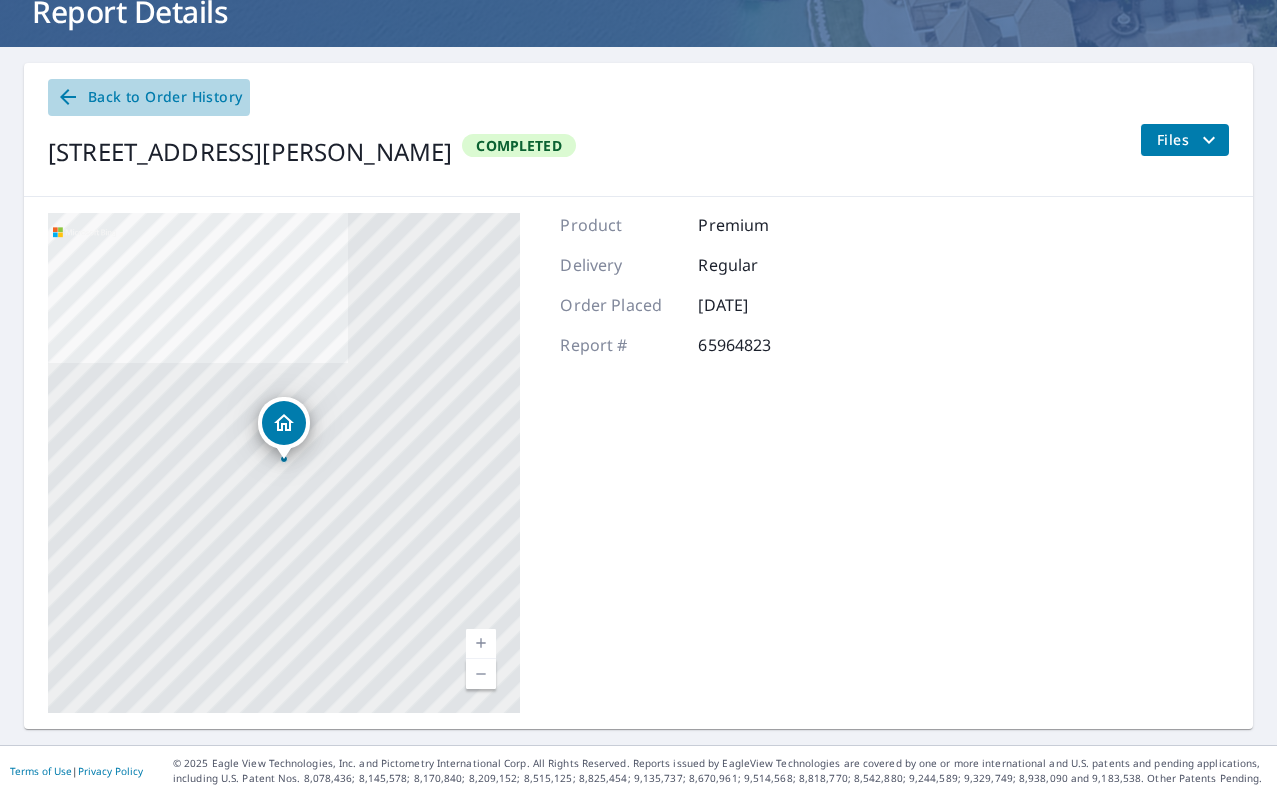 click 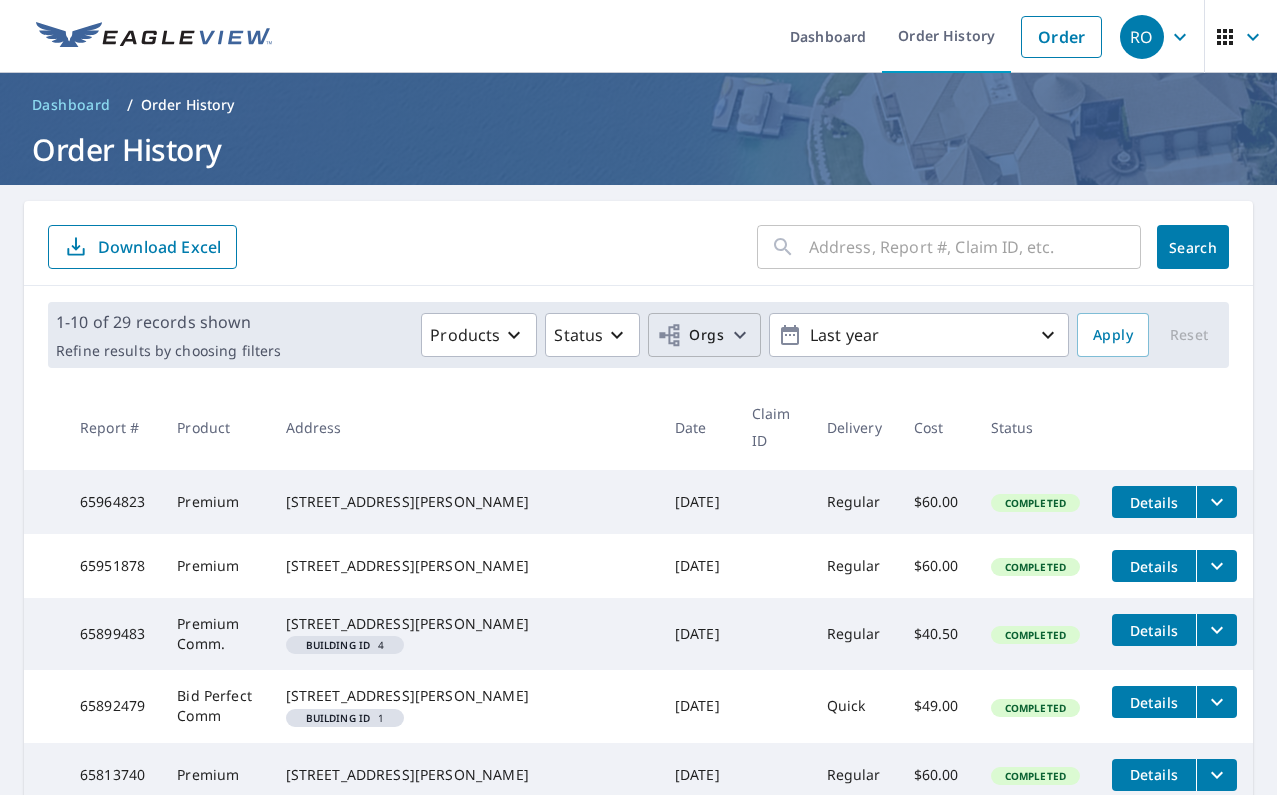 scroll, scrollTop: 0, scrollLeft: 0, axis: both 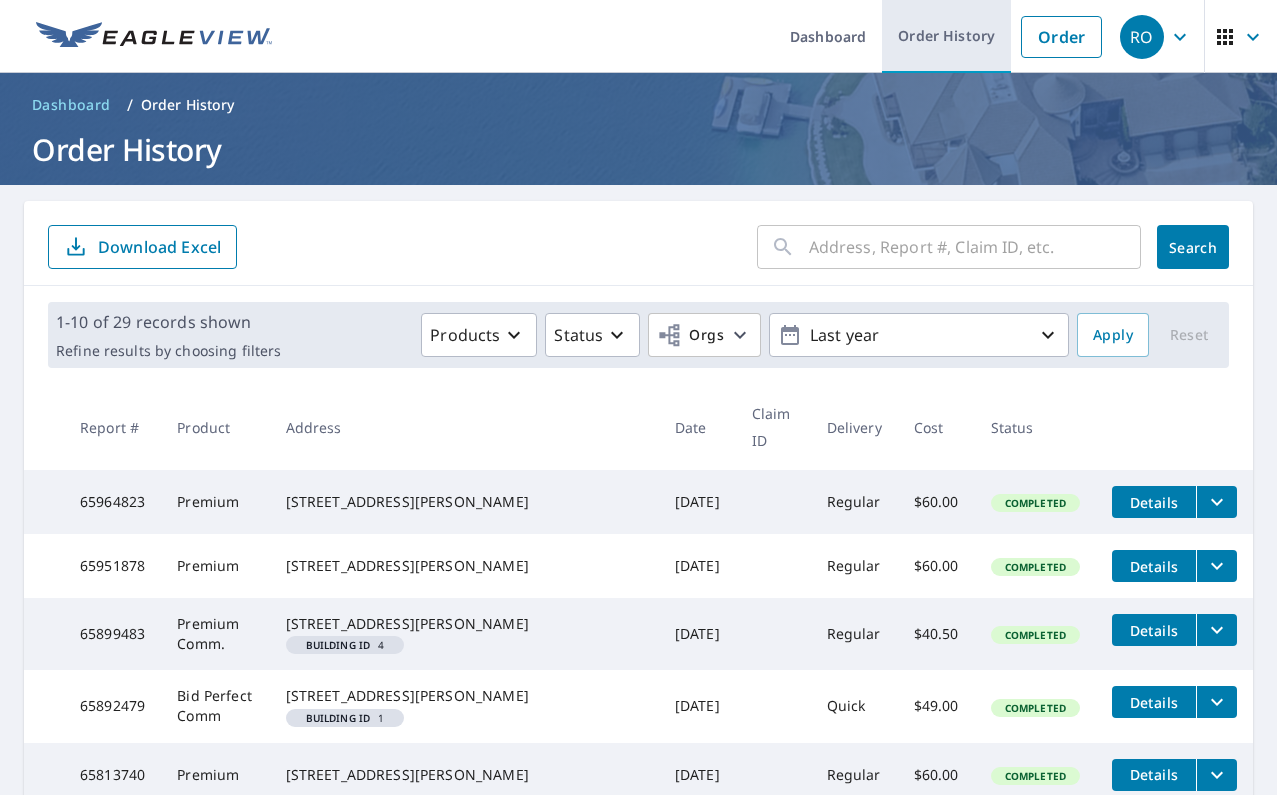 click on "Order History" at bounding box center [946, 36] 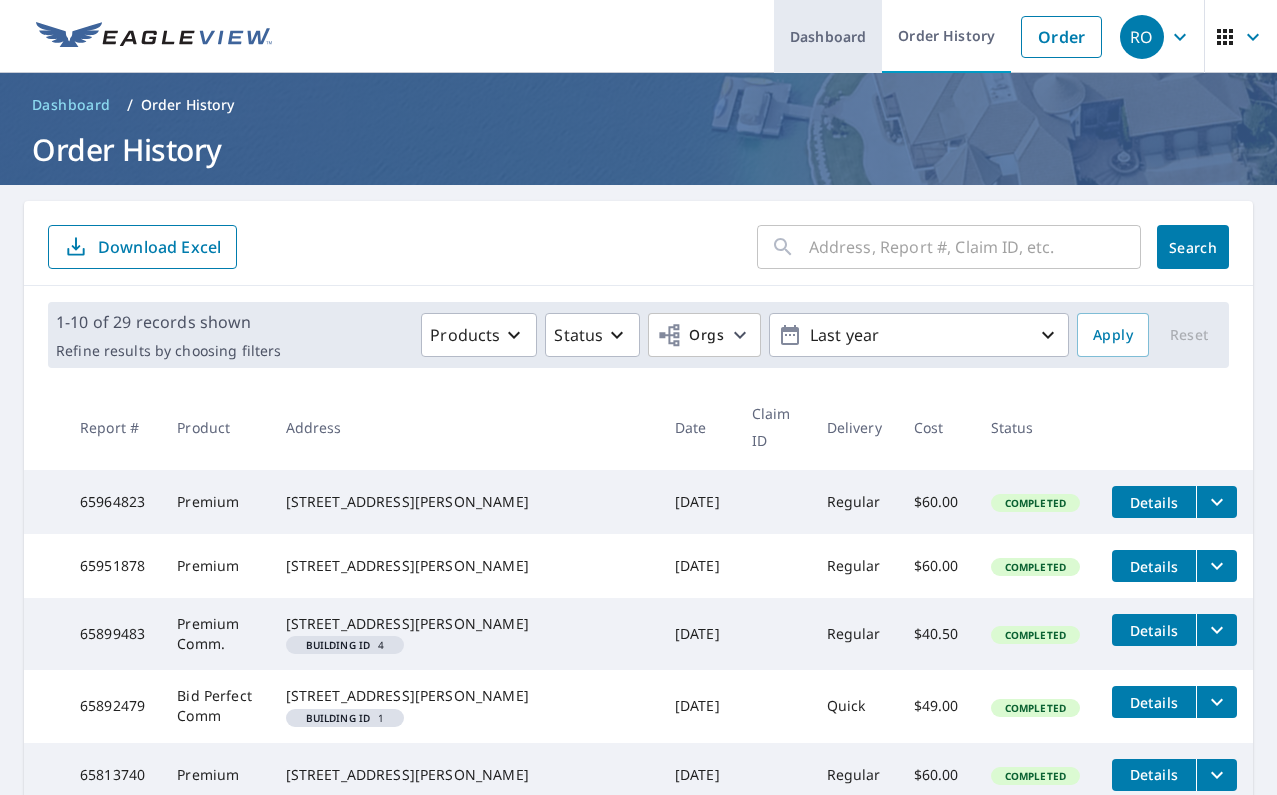 click on "Dashboard" at bounding box center [828, 36] 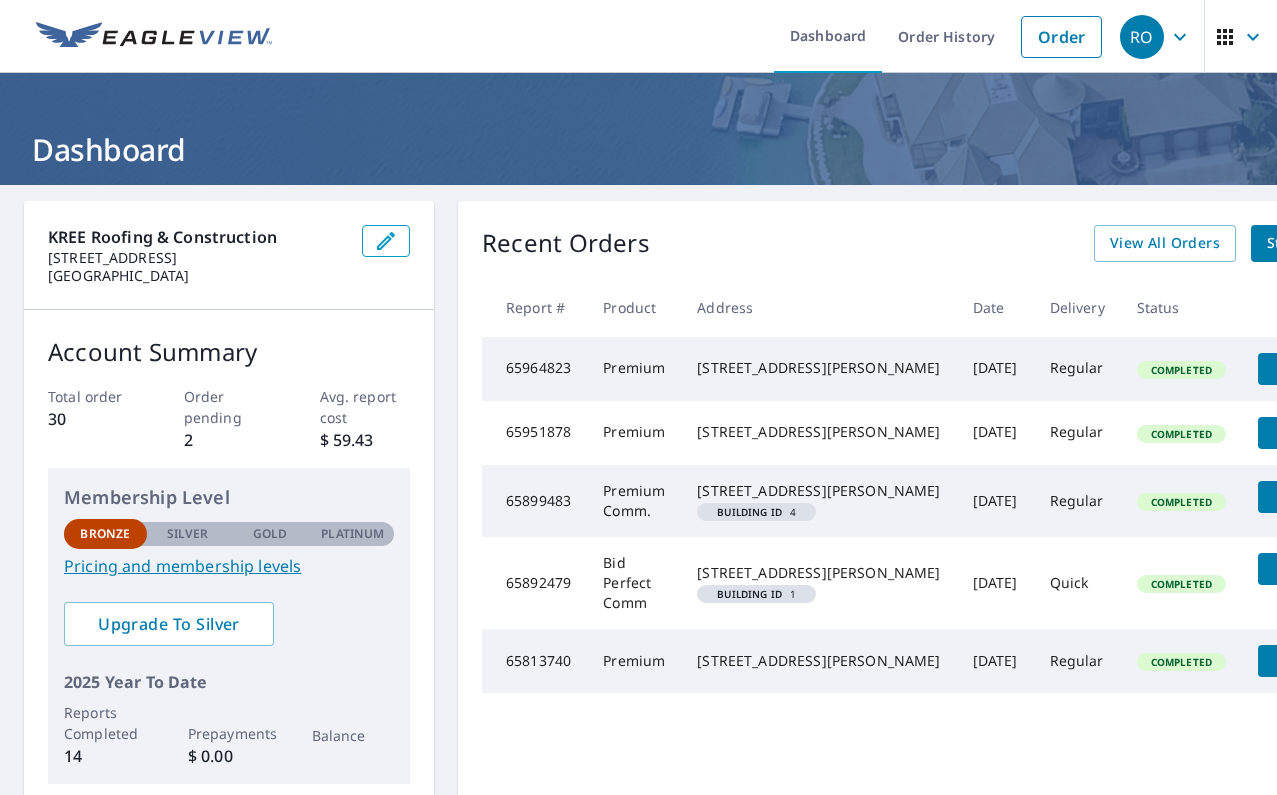 click 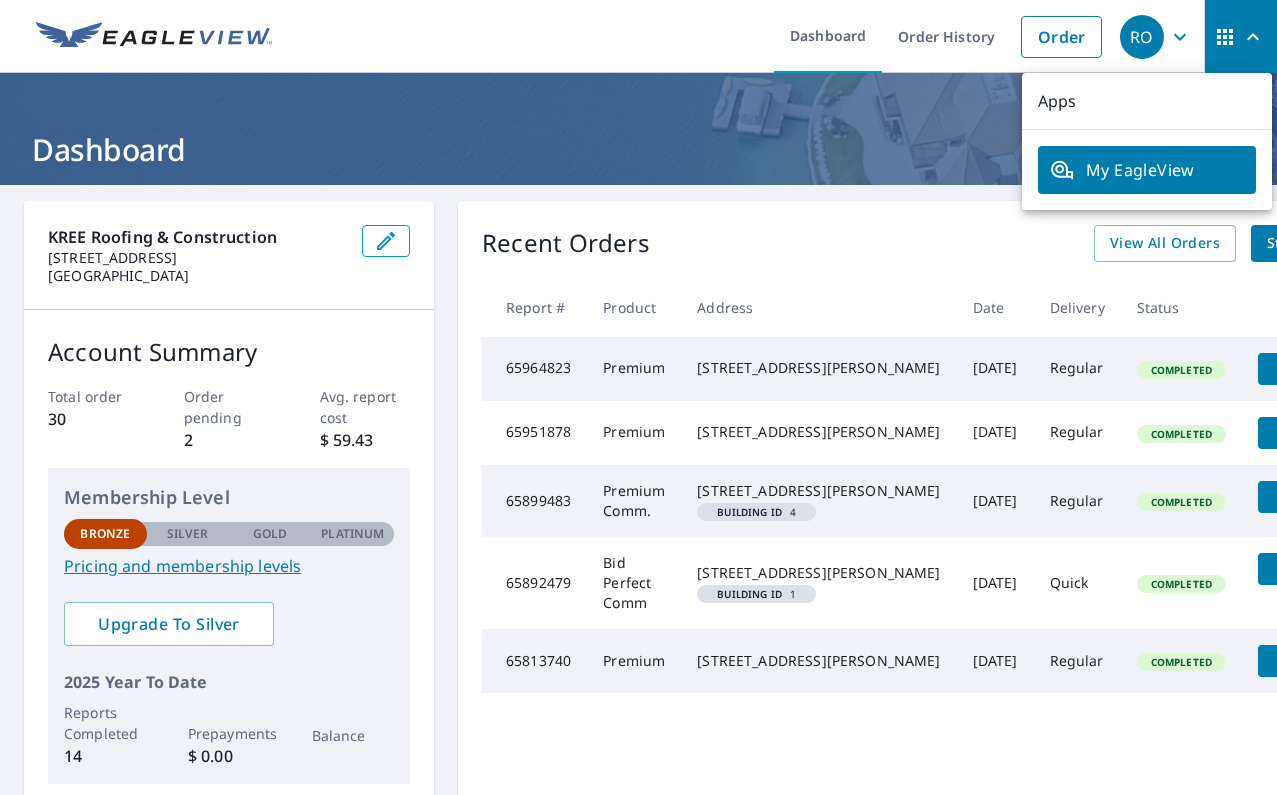 click 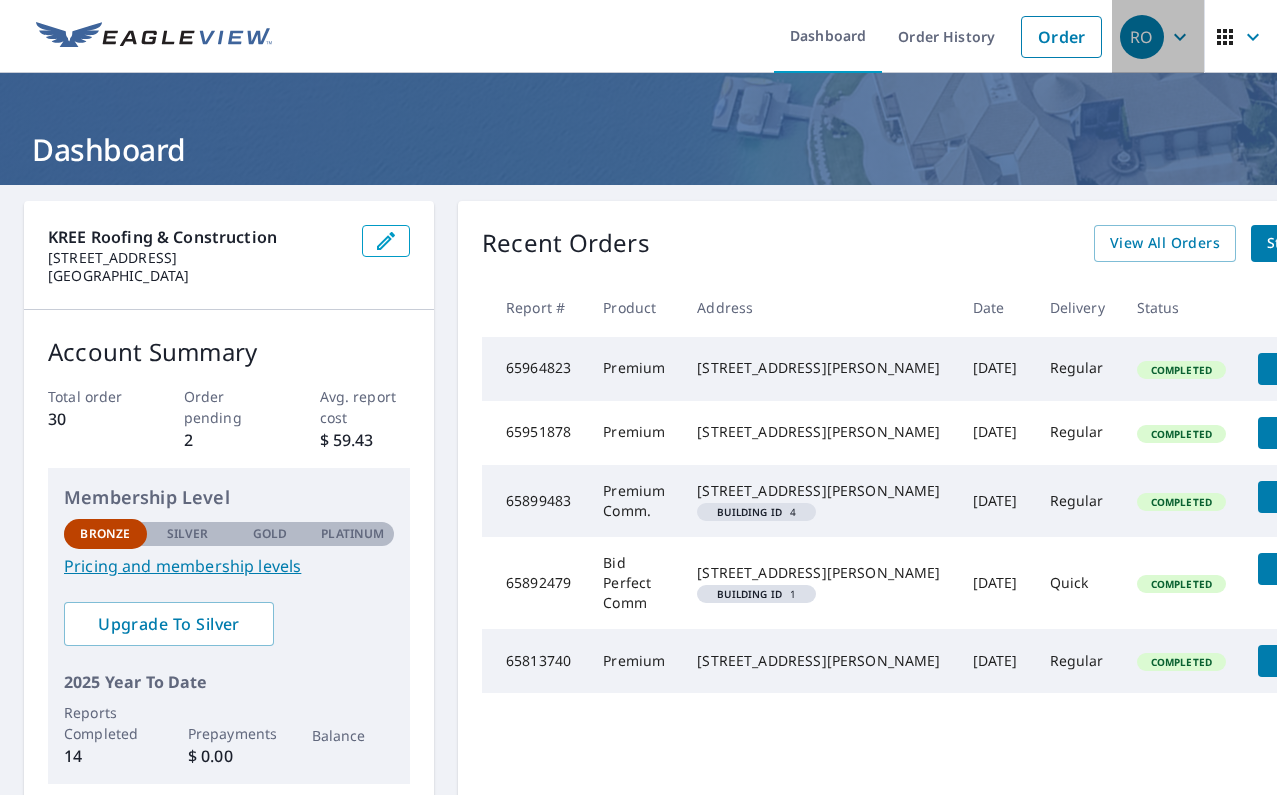 click 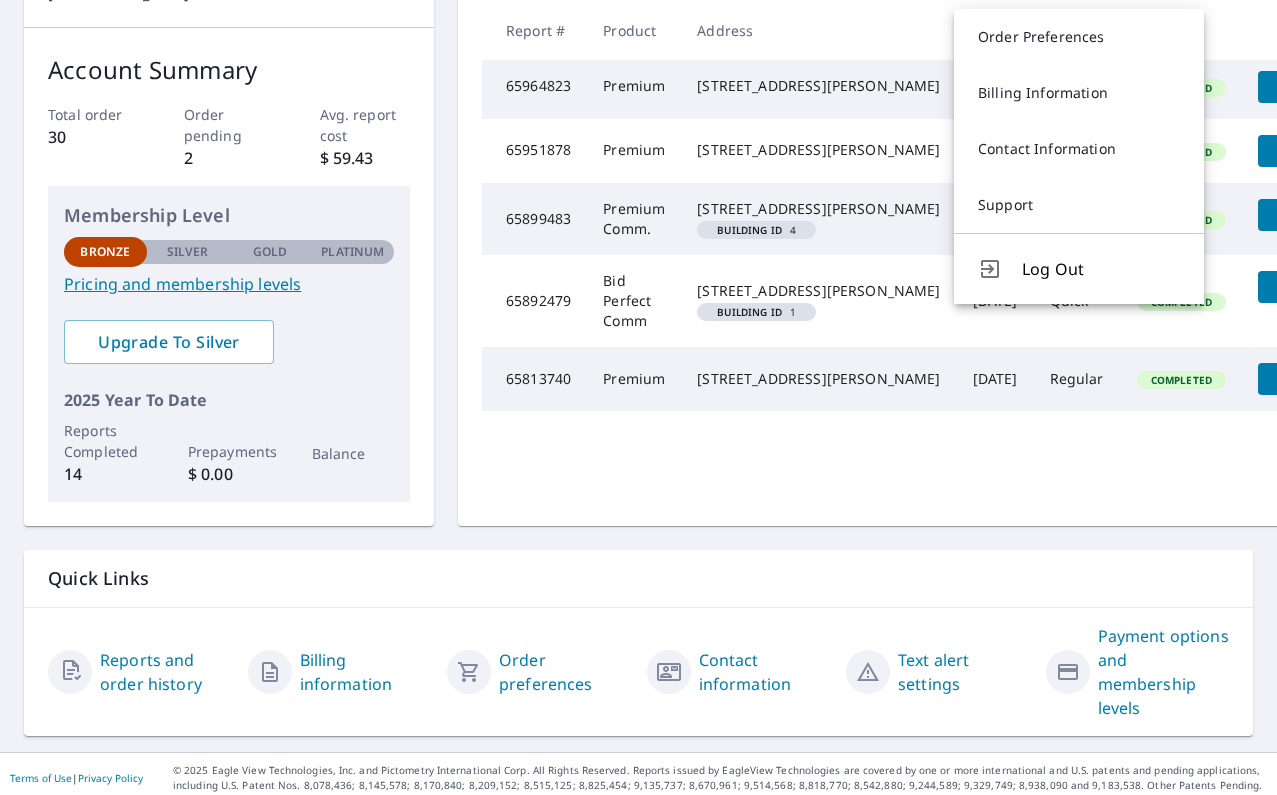scroll, scrollTop: 277, scrollLeft: 0, axis: vertical 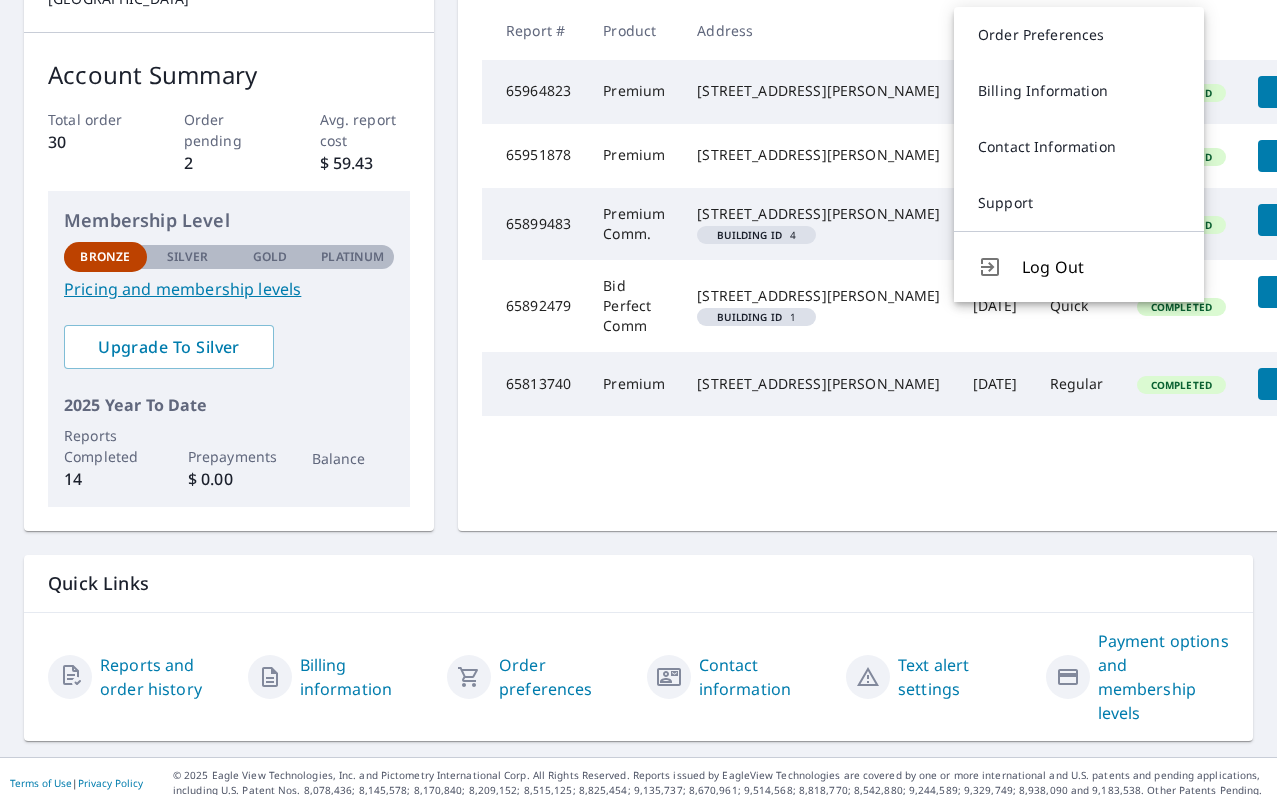 click on "Reports and order history" at bounding box center [166, 677] 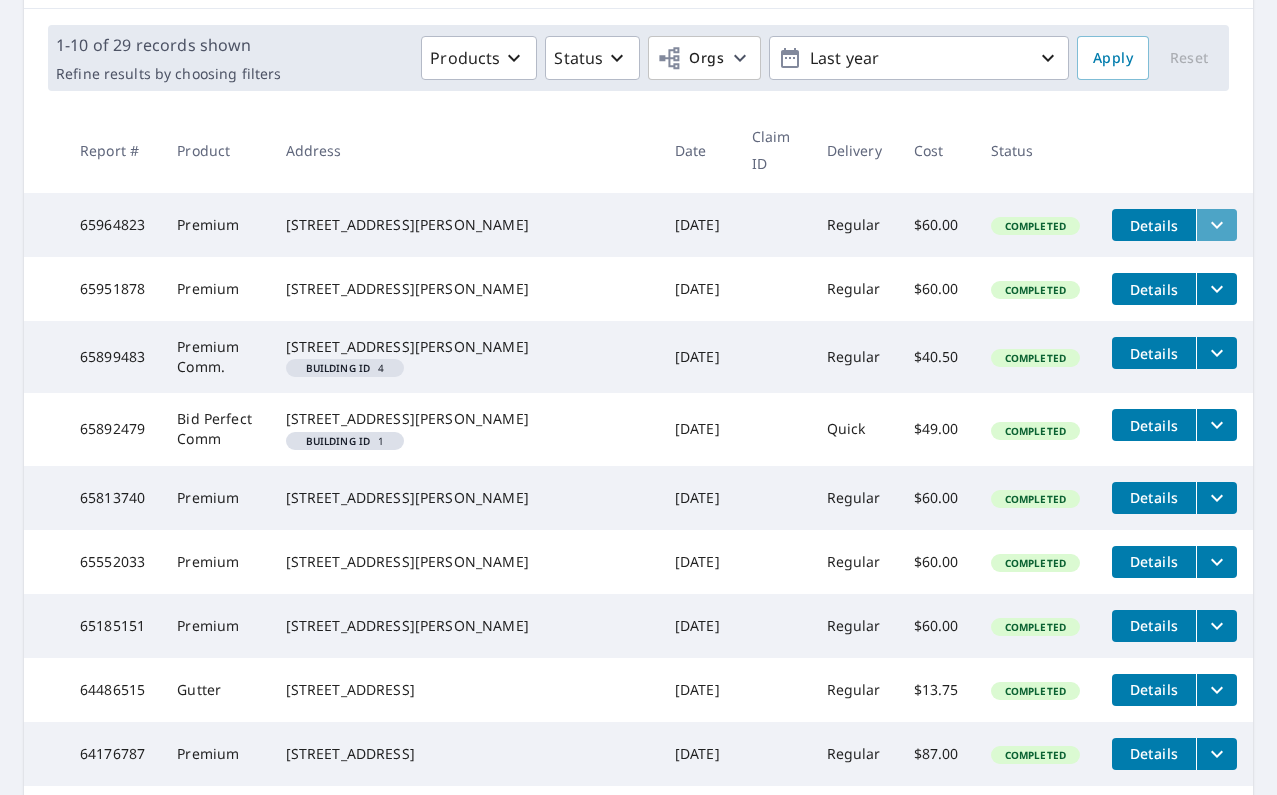 click 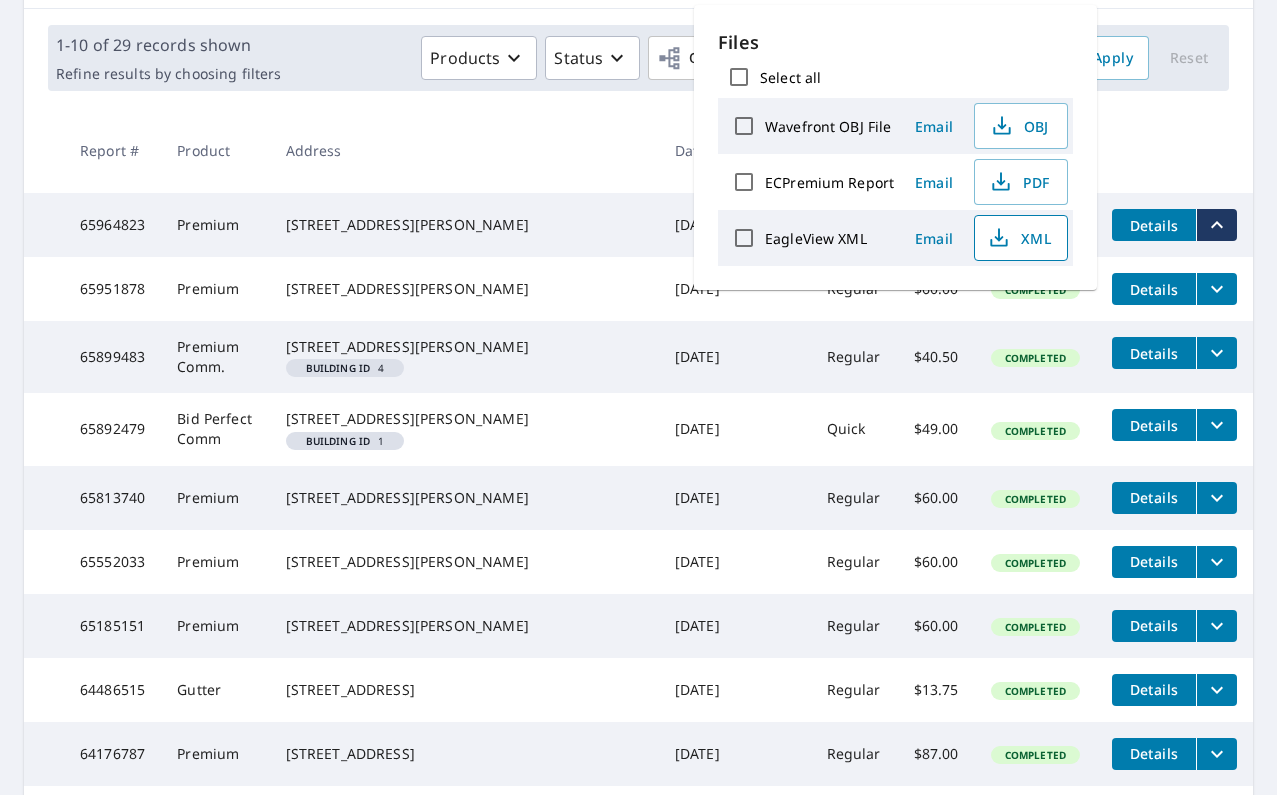 click on "XML" at bounding box center [1019, 238] 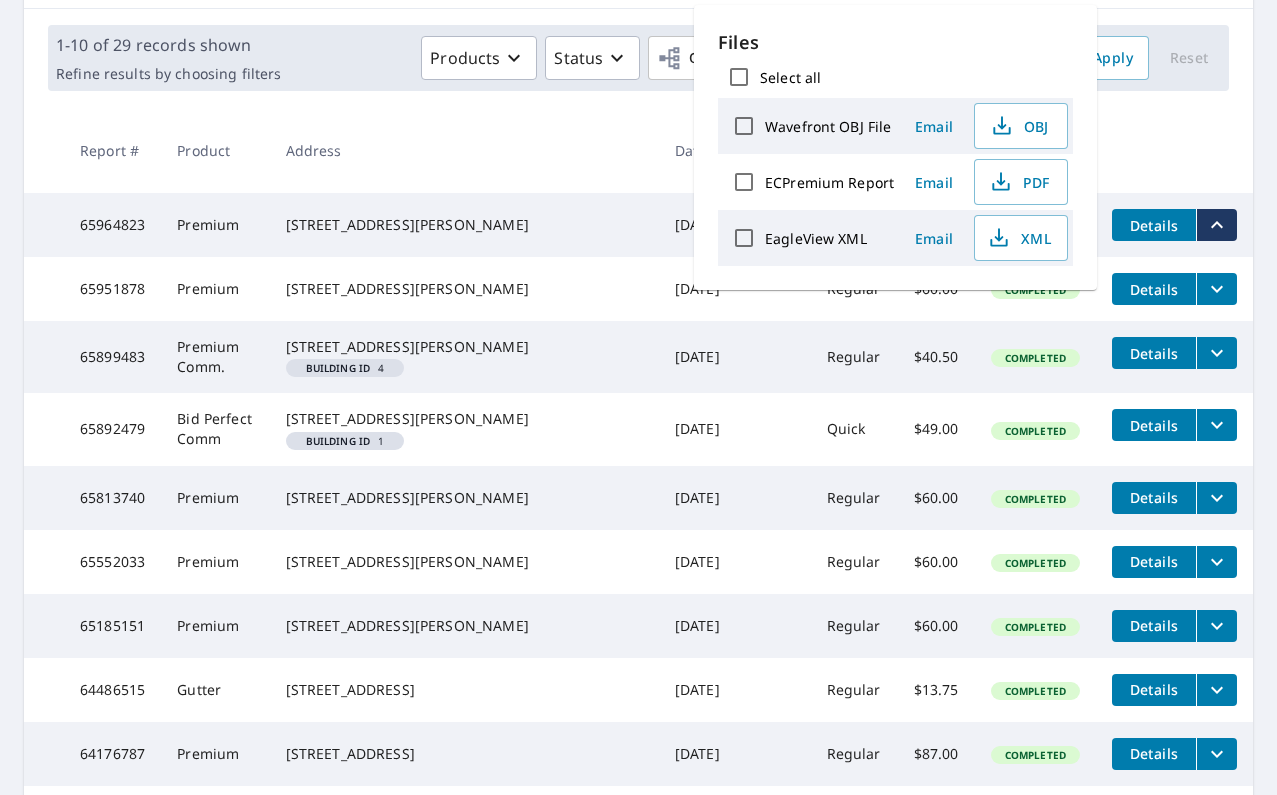 click on "Jun 16, 2025" at bounding box center [697, 429] 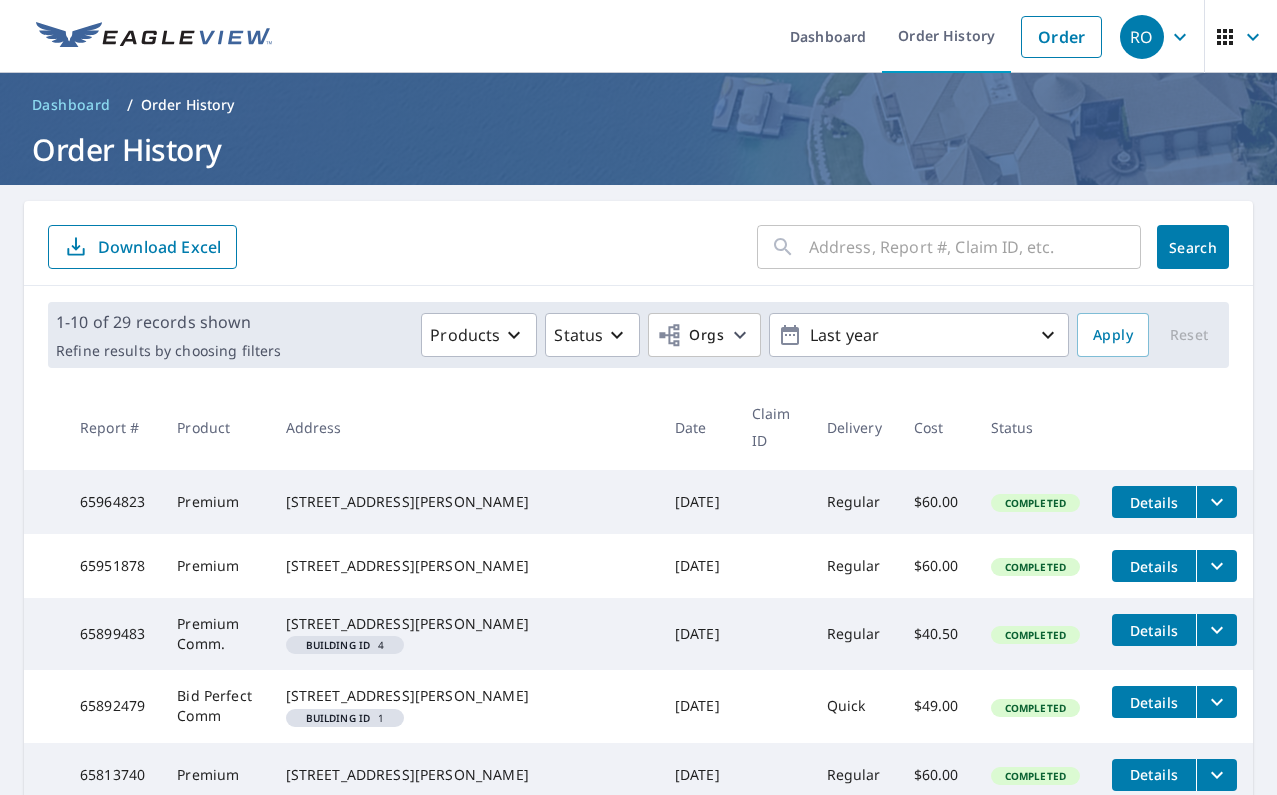 scroll, scrollTop: 0, scrollLeft: 0, axis: both 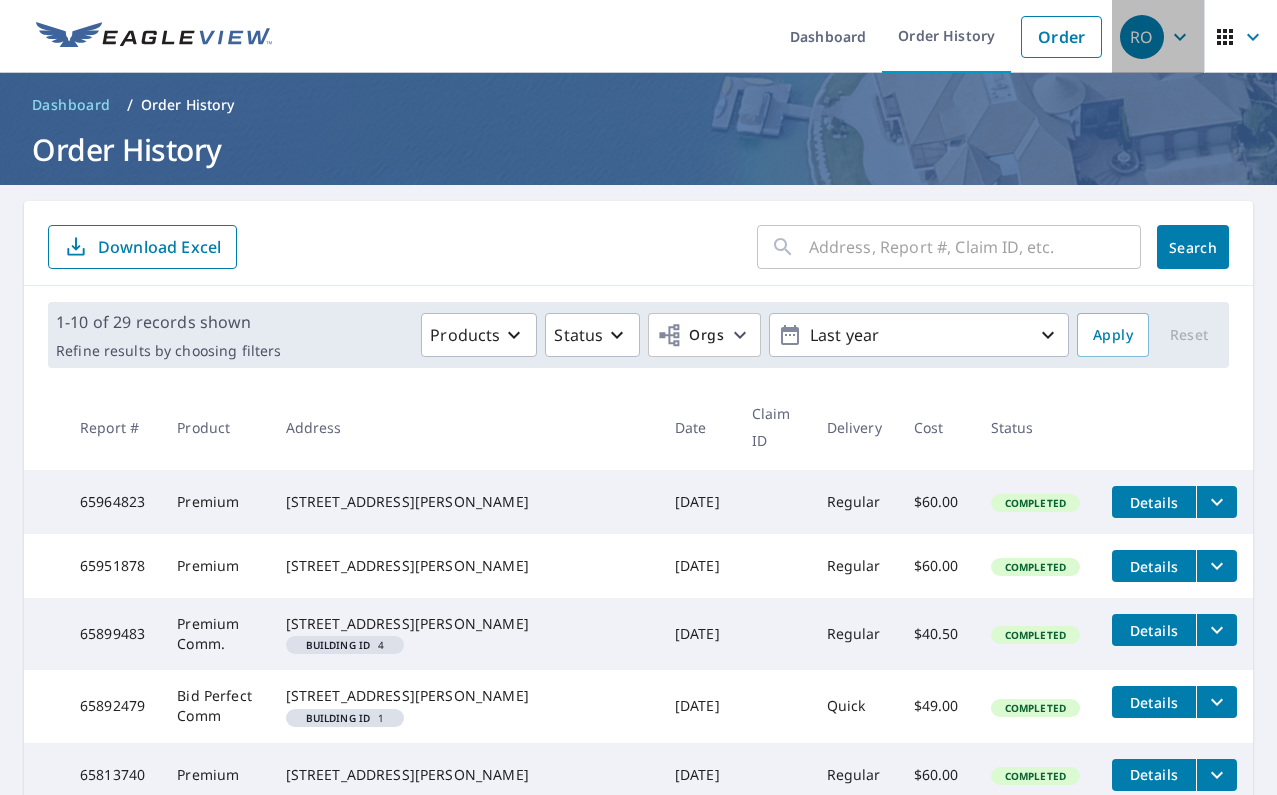 click 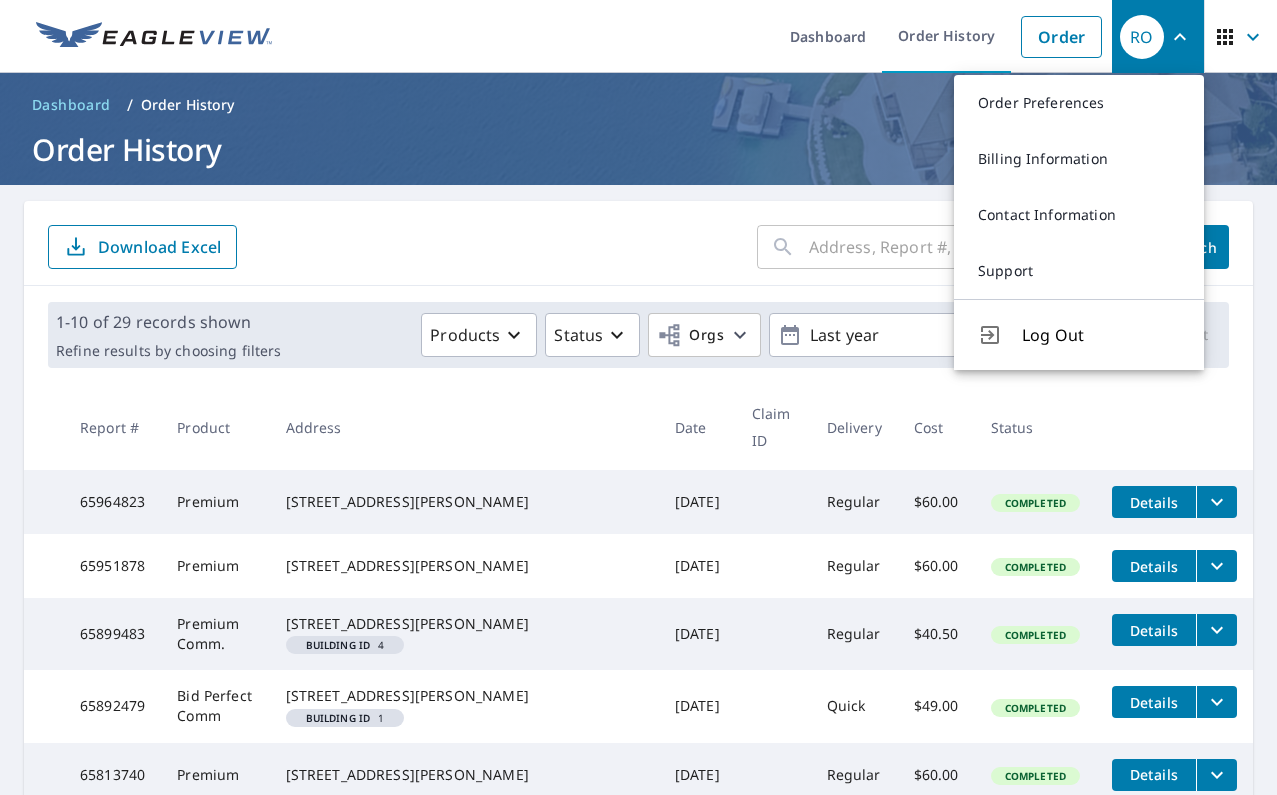 click 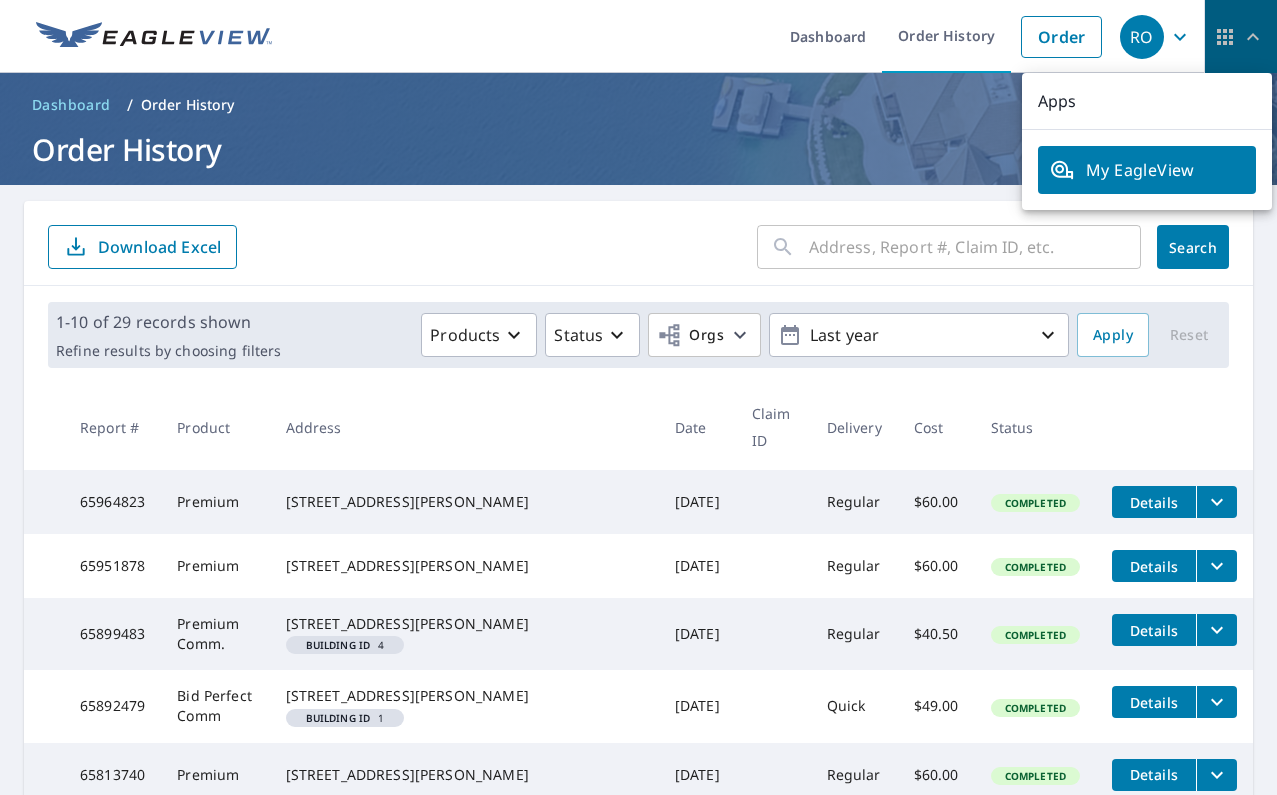 click 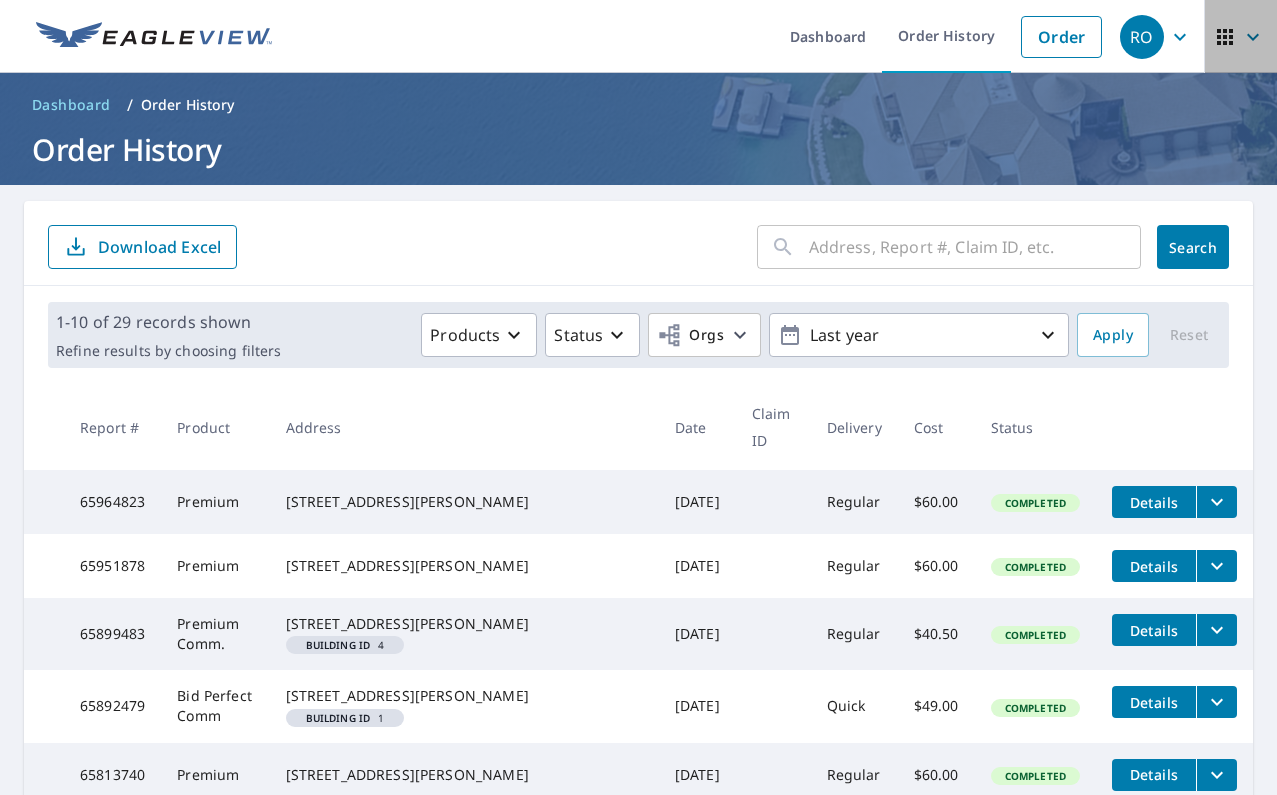 click 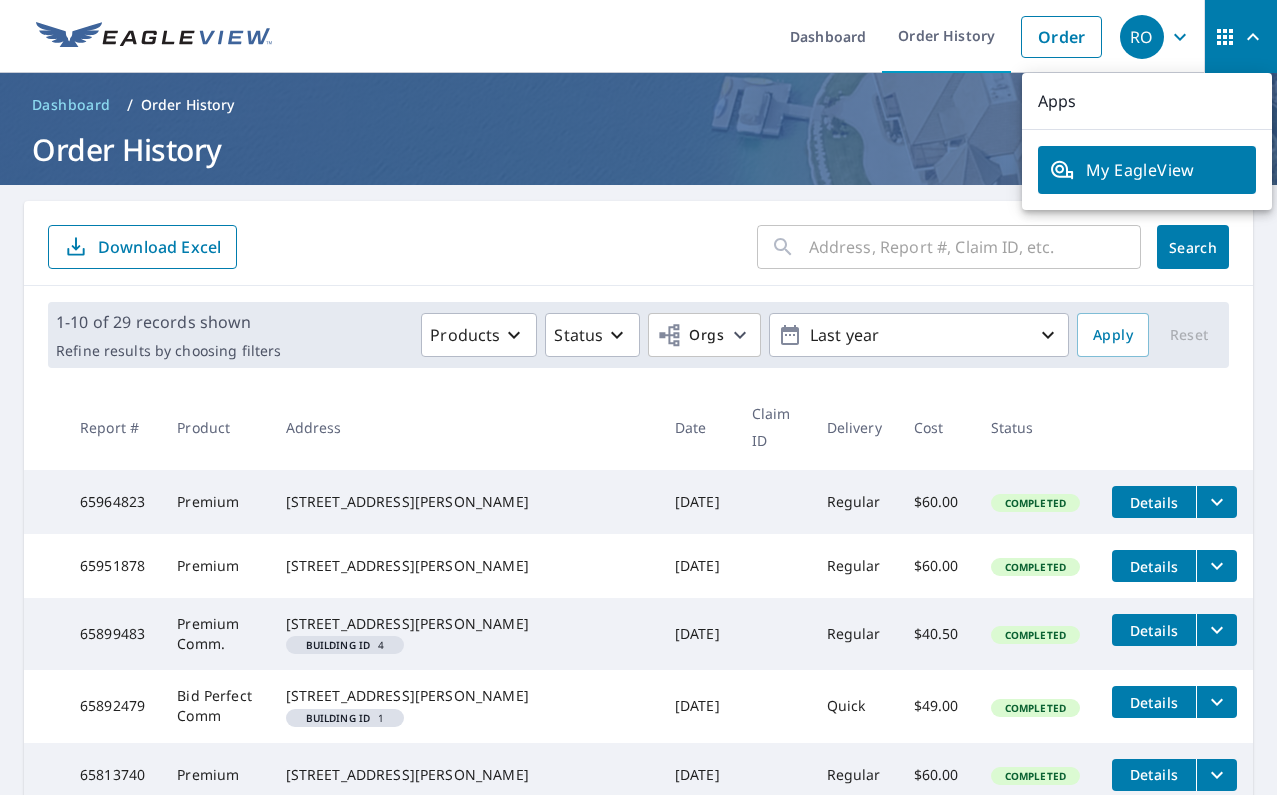 click on "My EagleView" at bounding box center (1147, 170) 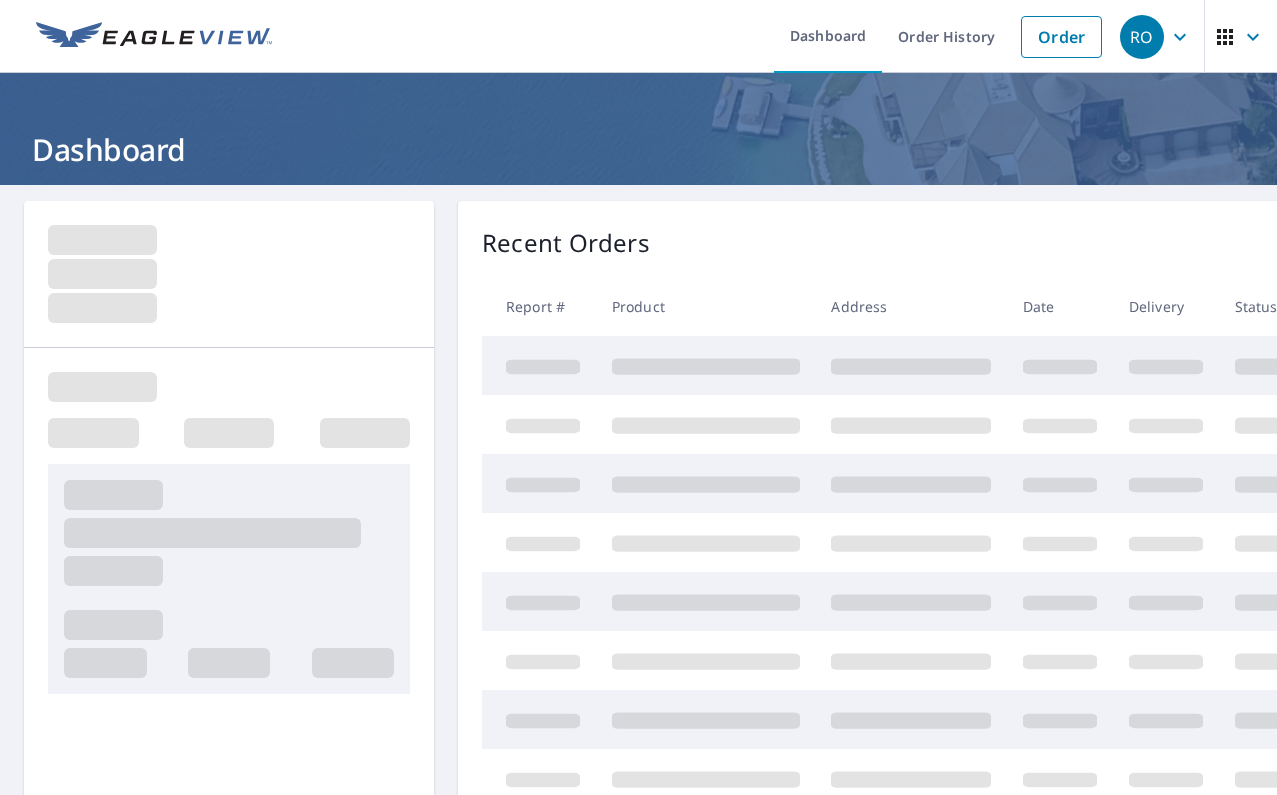 scroll, scrollTop: 0, scrollLeft: 0, axis: both 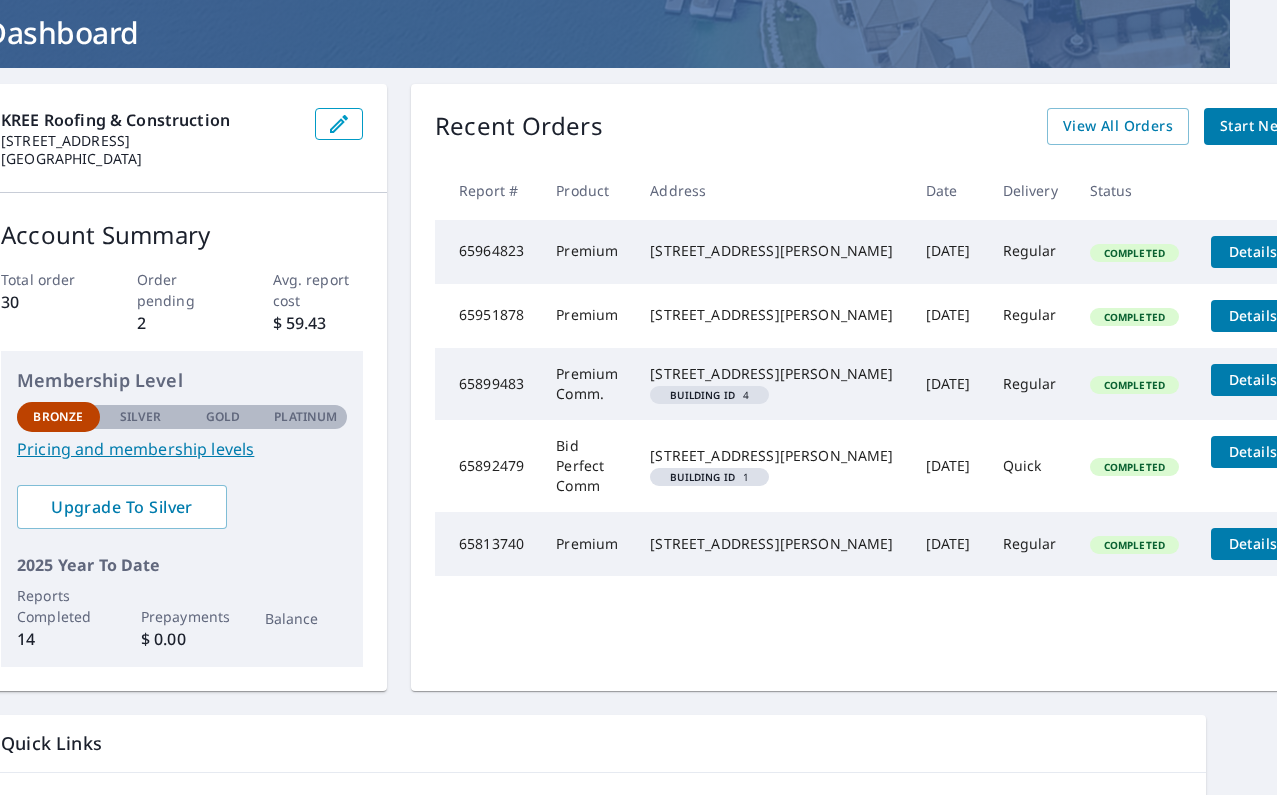 click 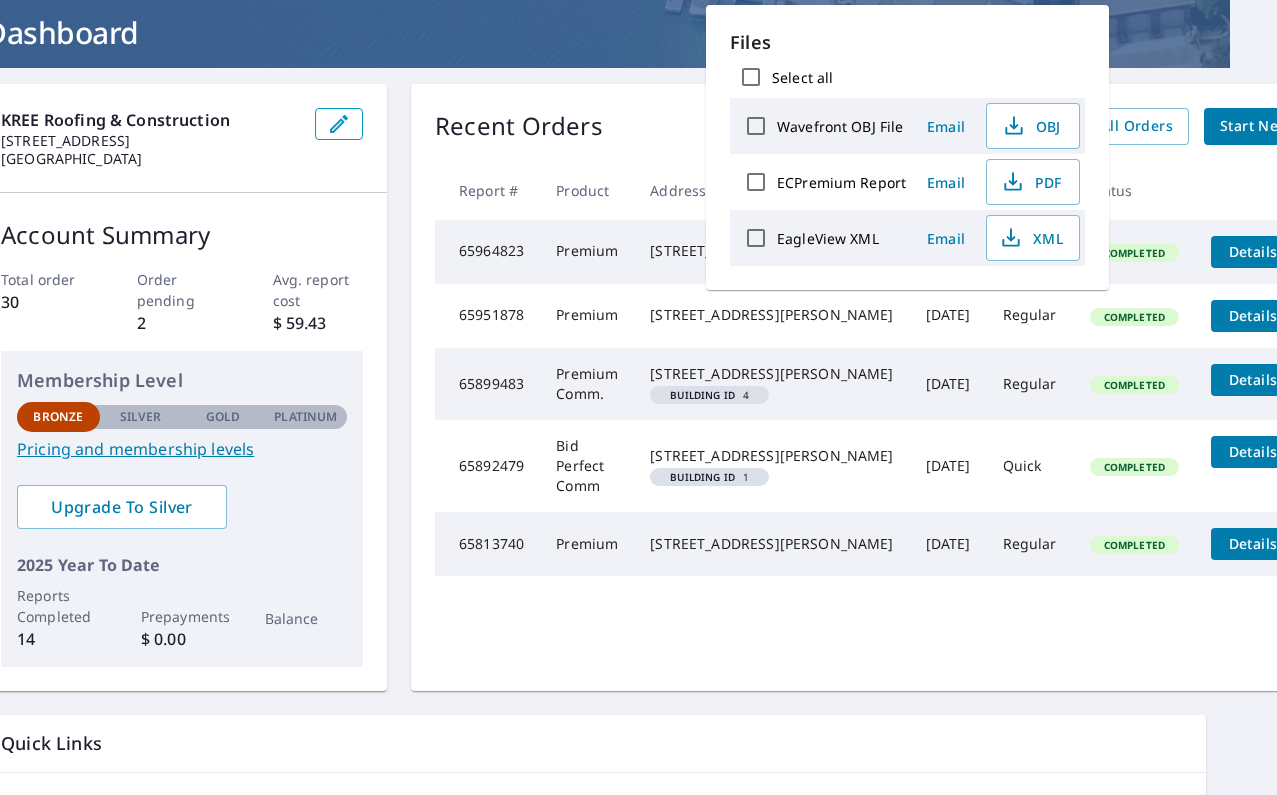 click 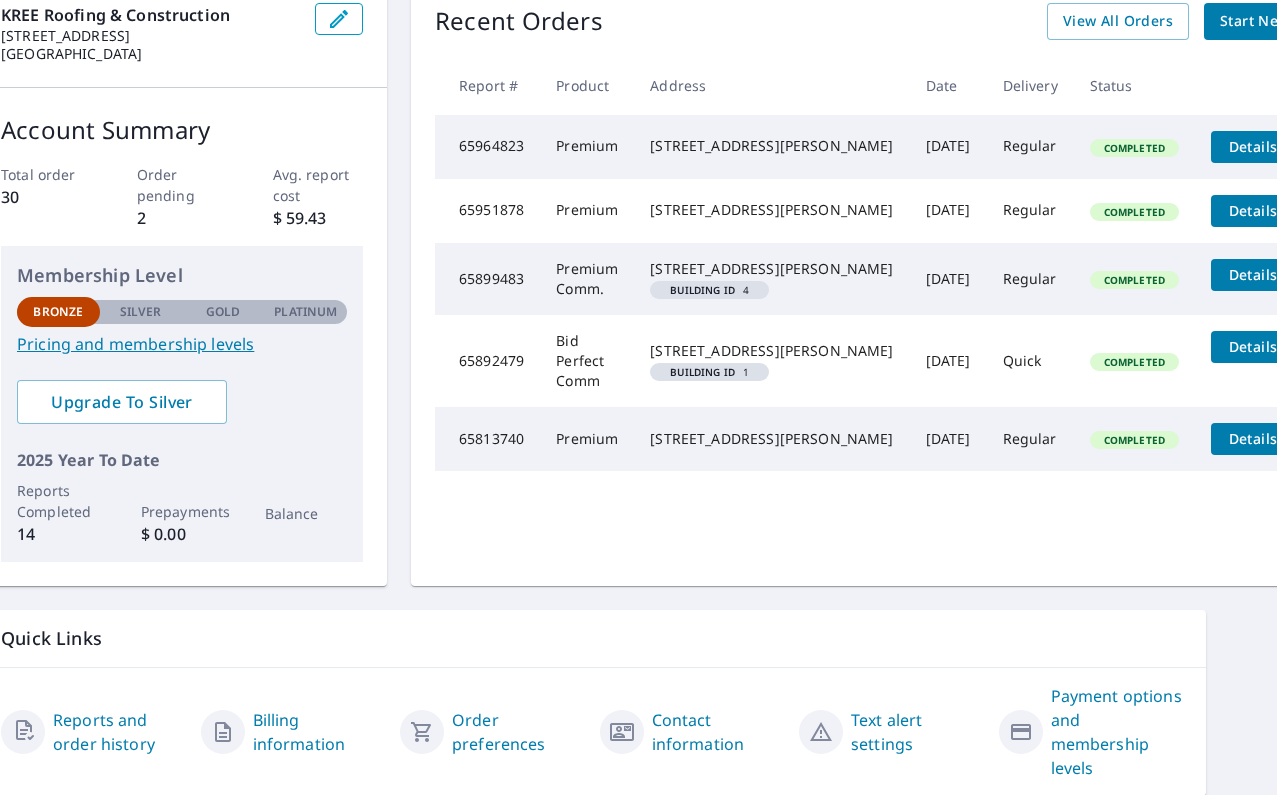 scroll, scrollTop: 226, scrollLeft: 46, axis: both 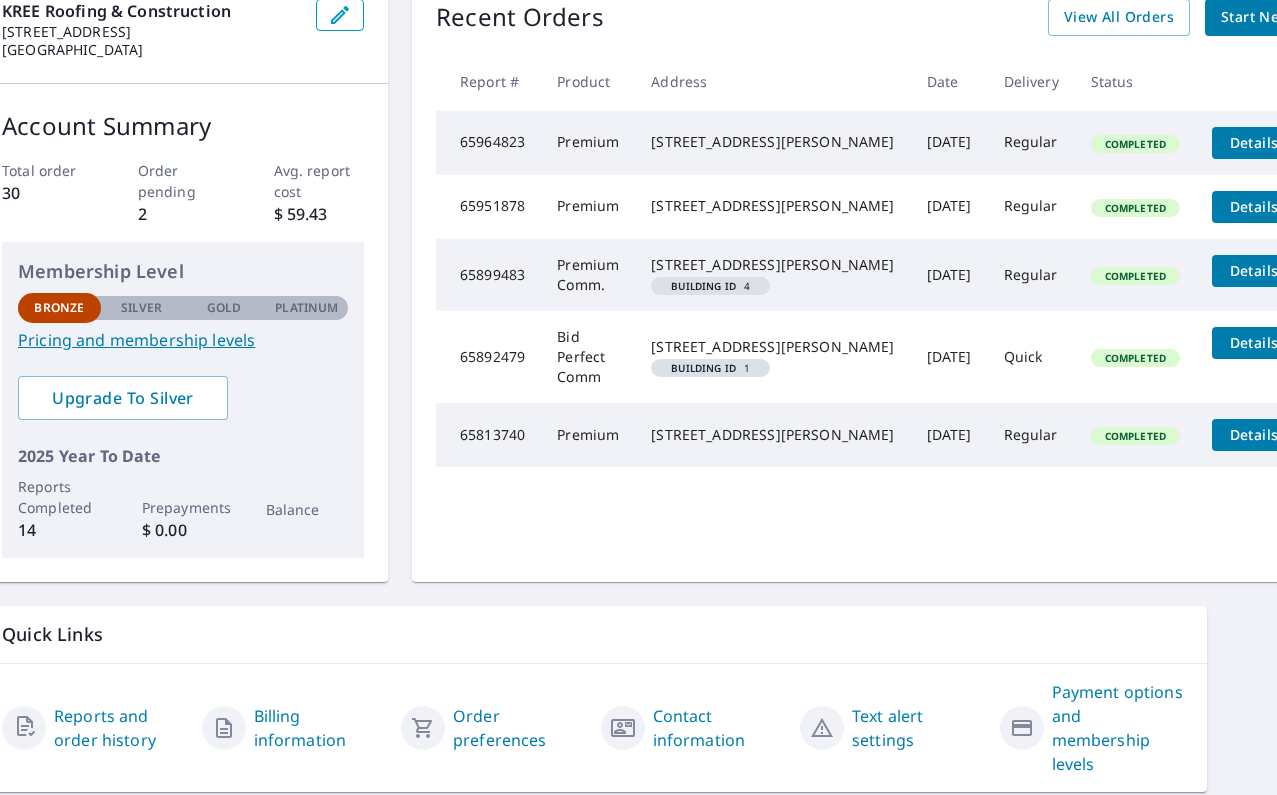 click on "Payment options and membership levels" at bounding box center (1118, 728) 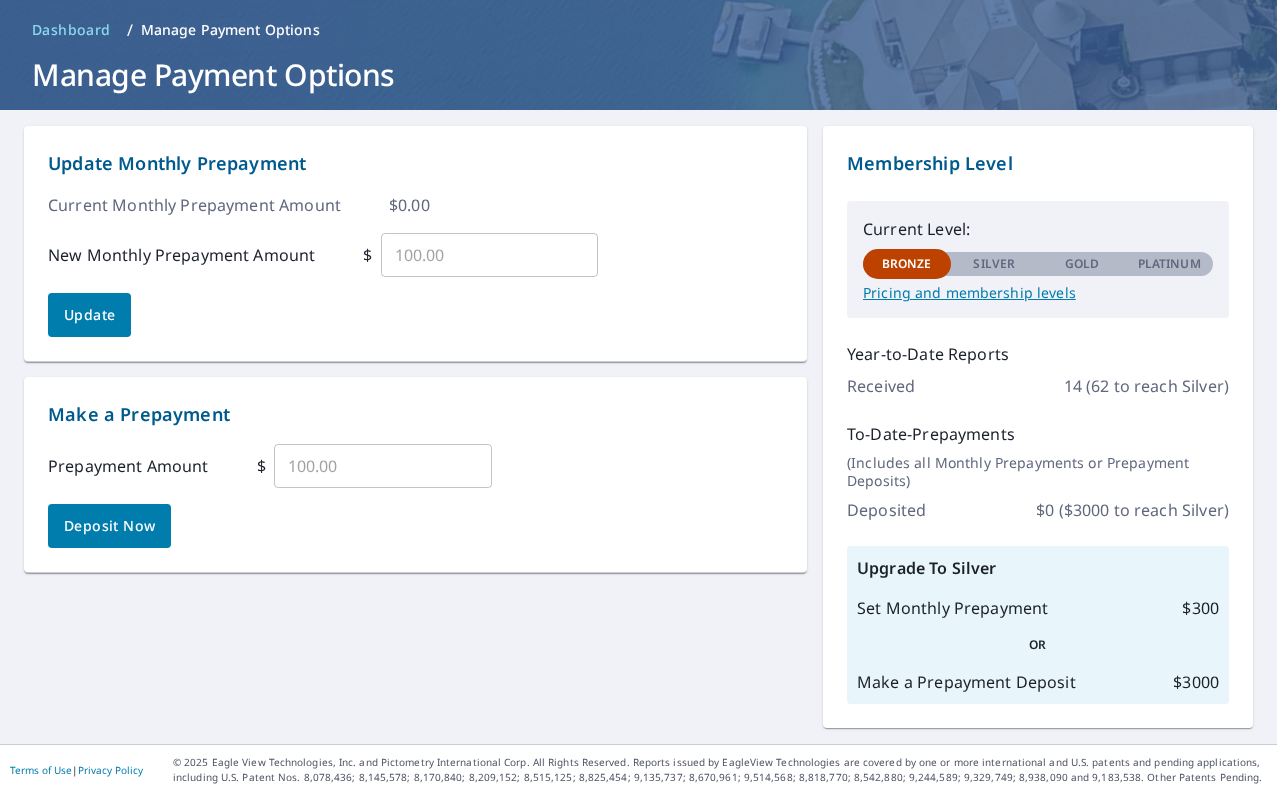 scroll, scrollTop: 75, scrollLeft: 0, axis: vertical 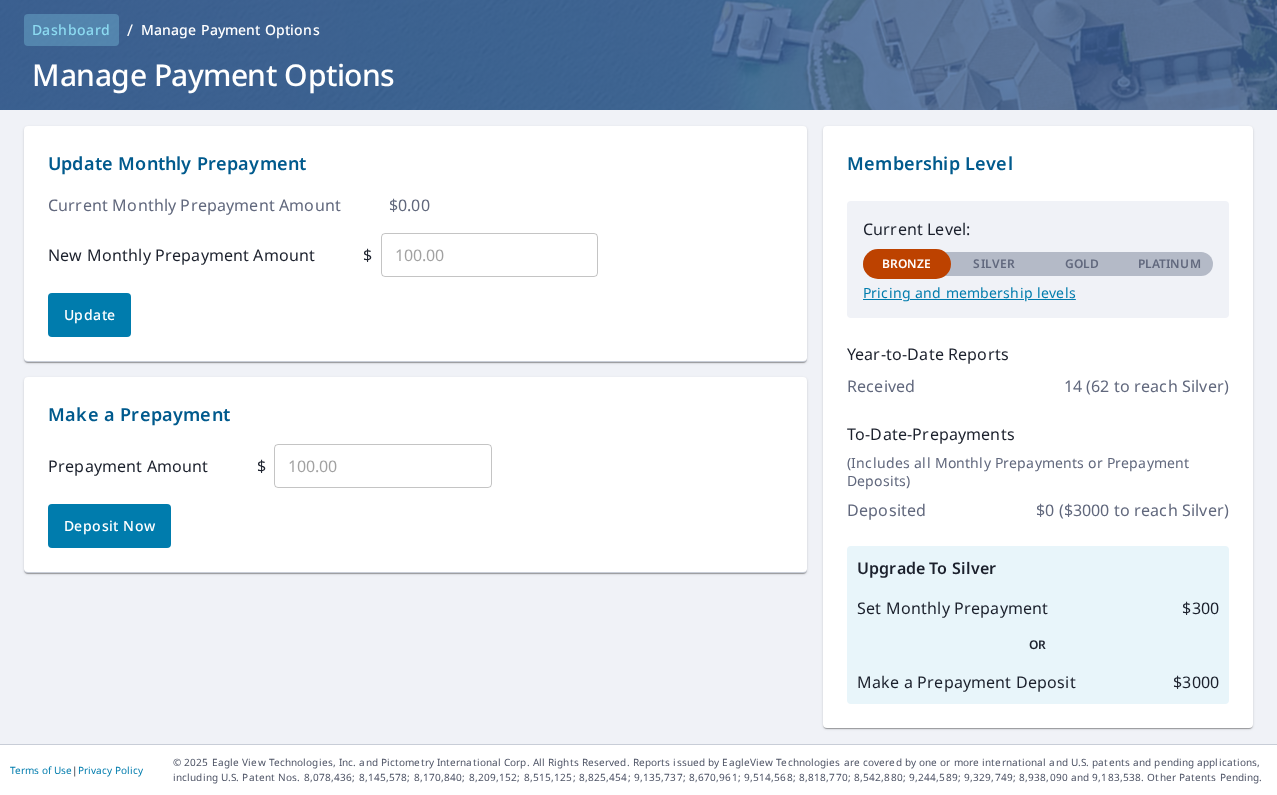 click on "Dashboard" at bounding box center [71, 30] 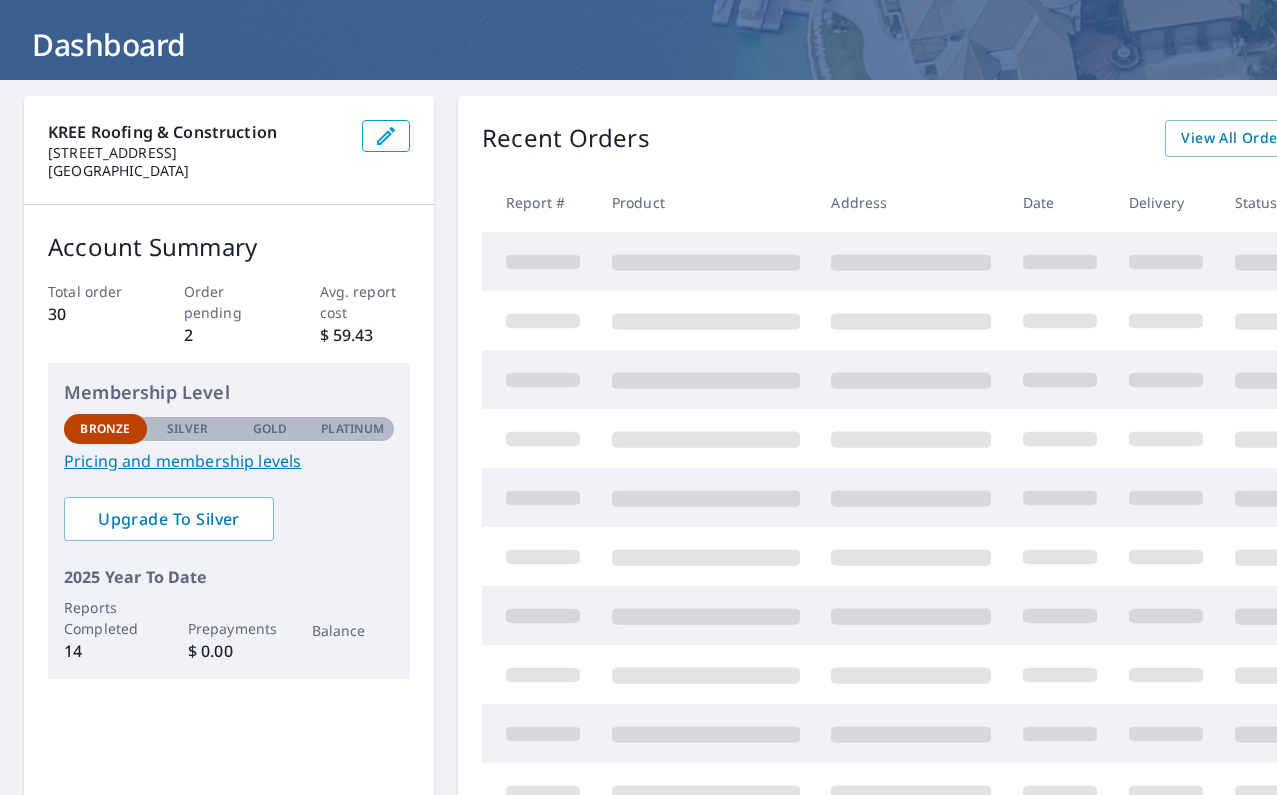 scroll, scrollTop: 138, scrollLeft: 0, axis: vertical 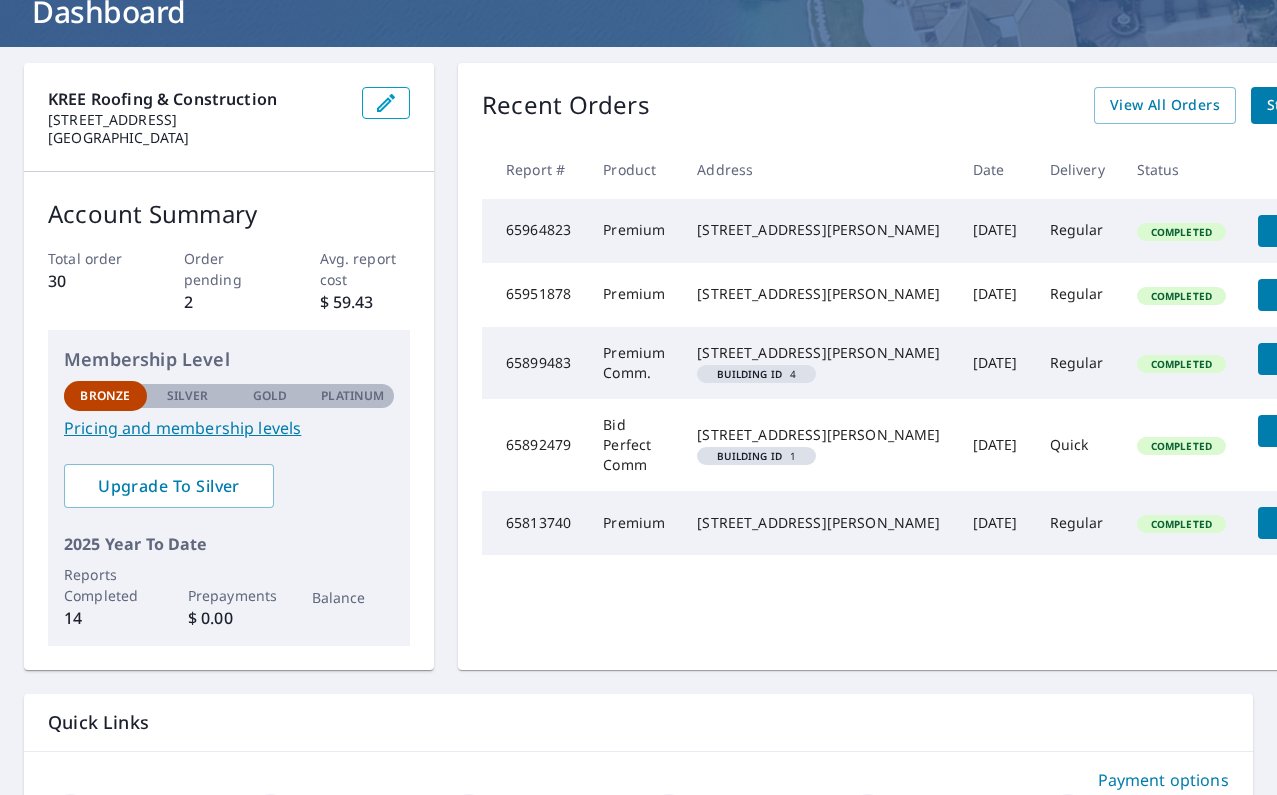 click on "Jun 19, 2025" at bounding box center [995, 231] 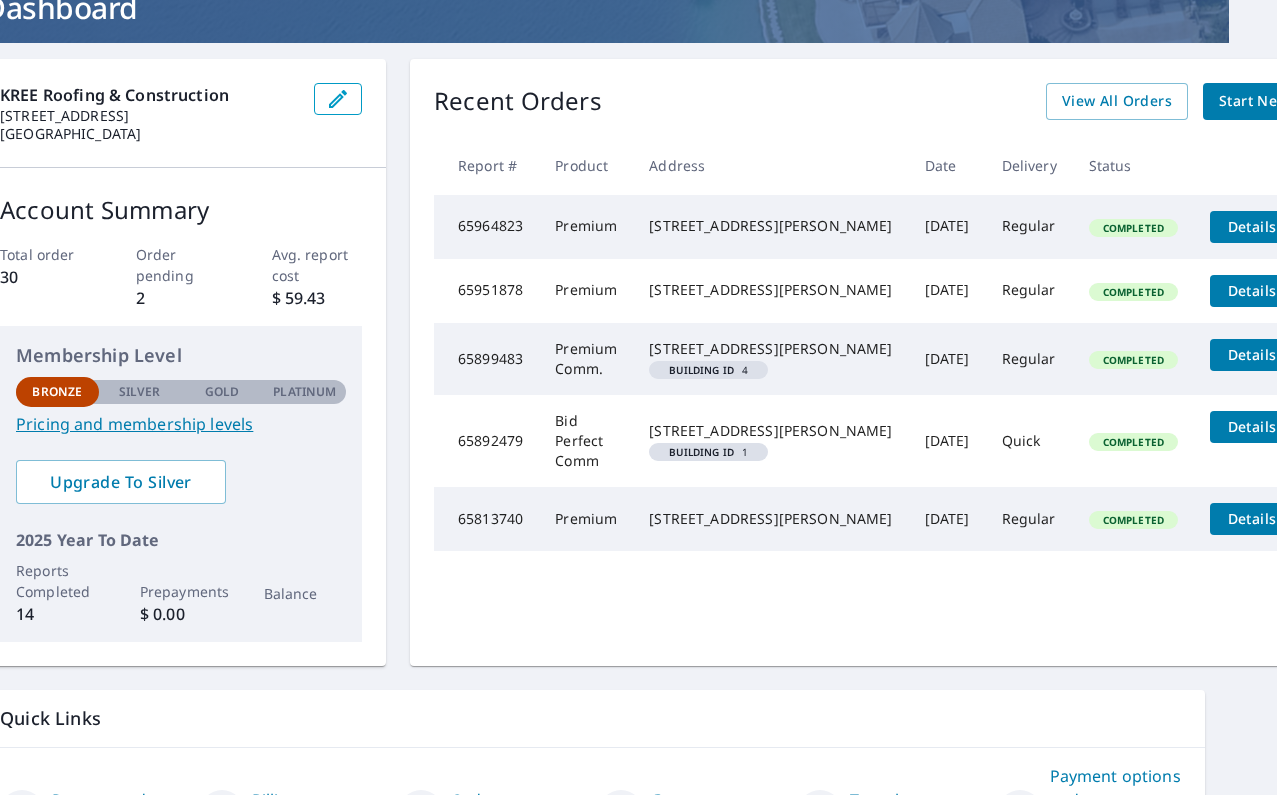 scroll, scrollTop: 145, scrollLeft: 47, axis: both 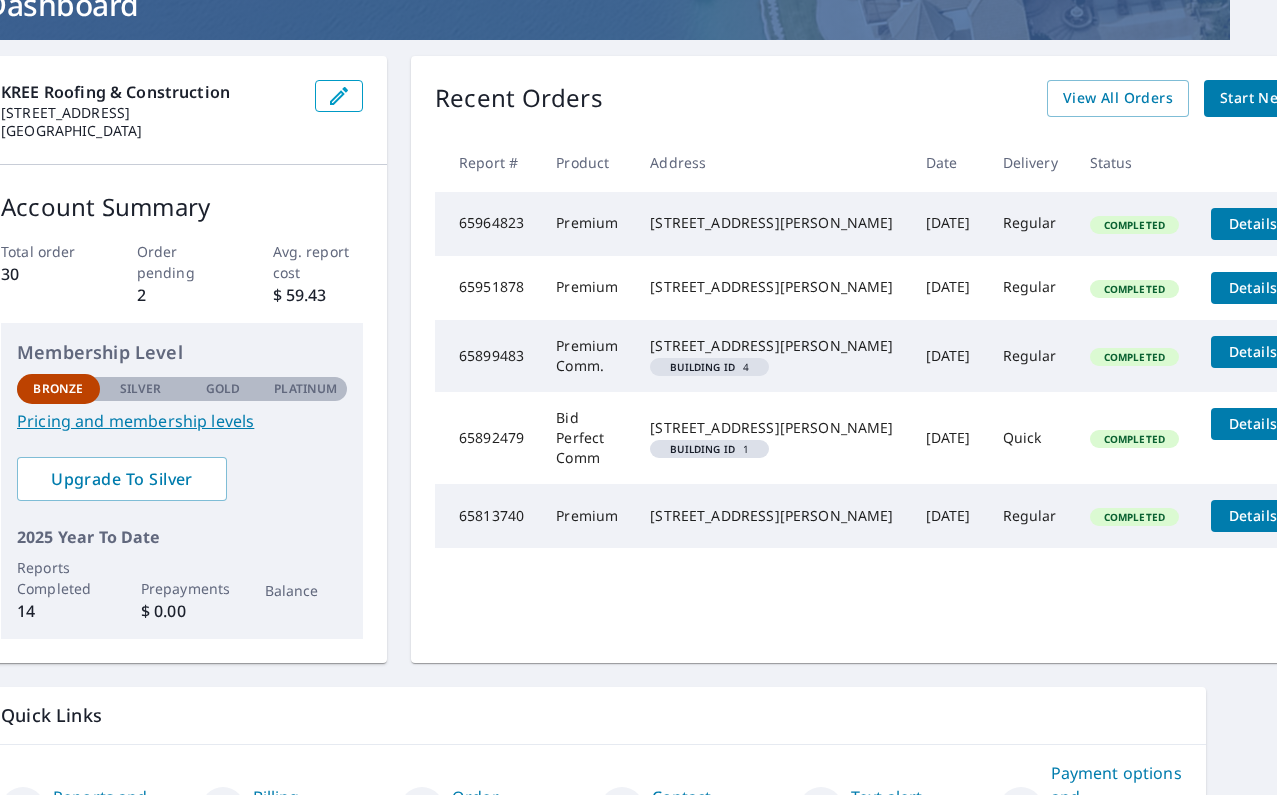 click 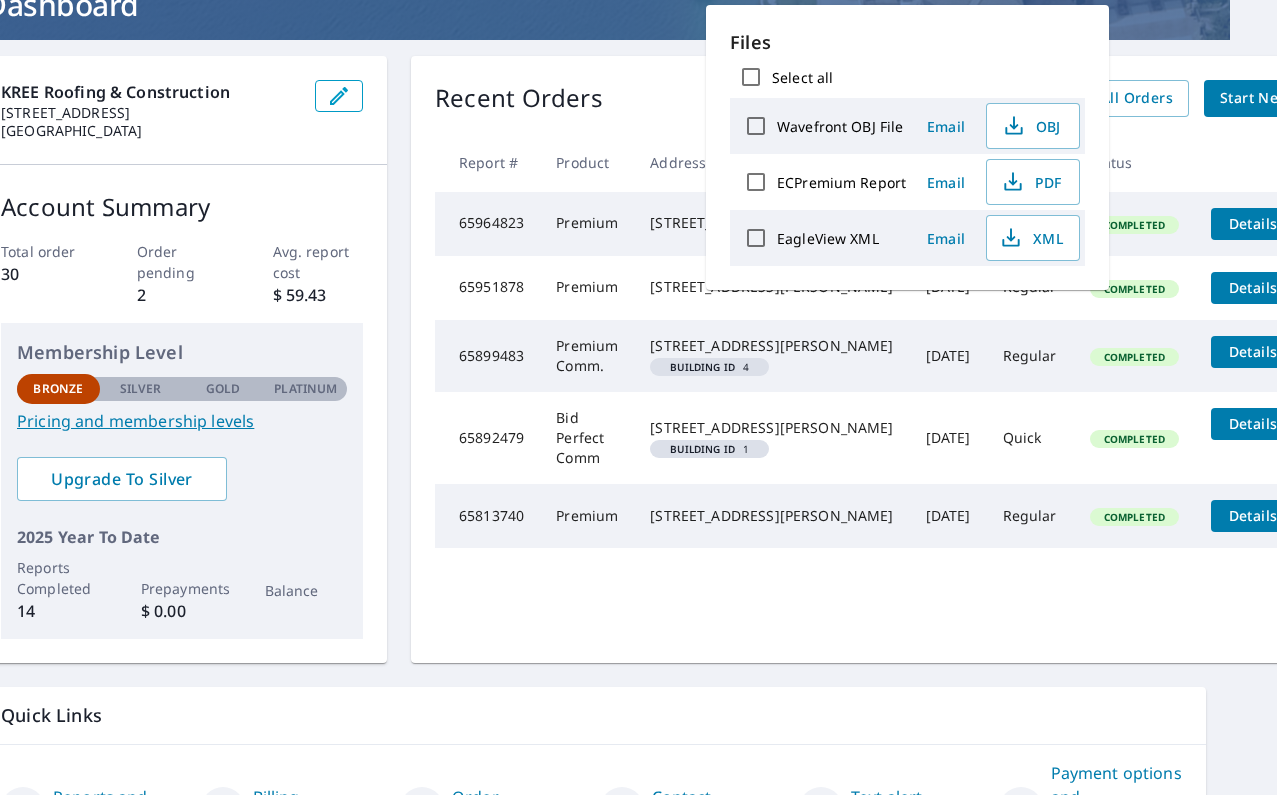click 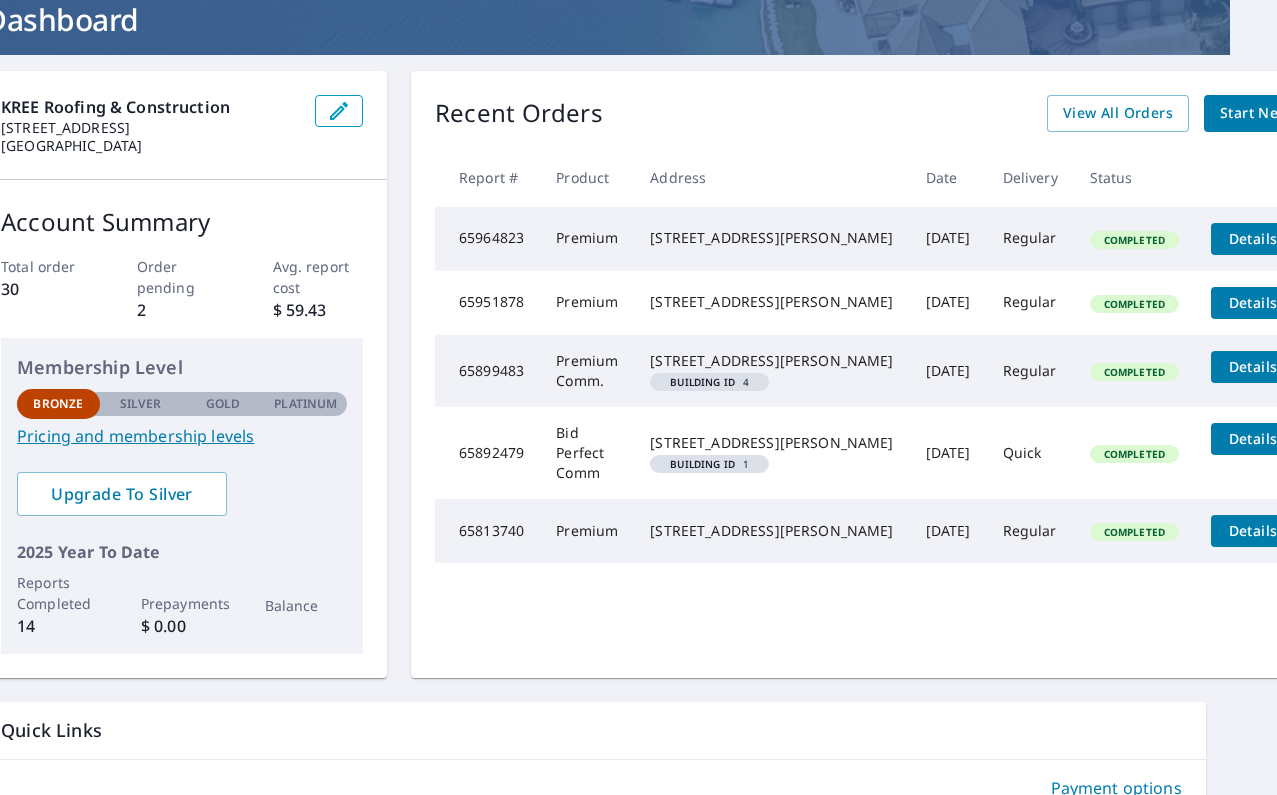 scroll, scrollTop: 128, scrollLeft: 47, axis: both 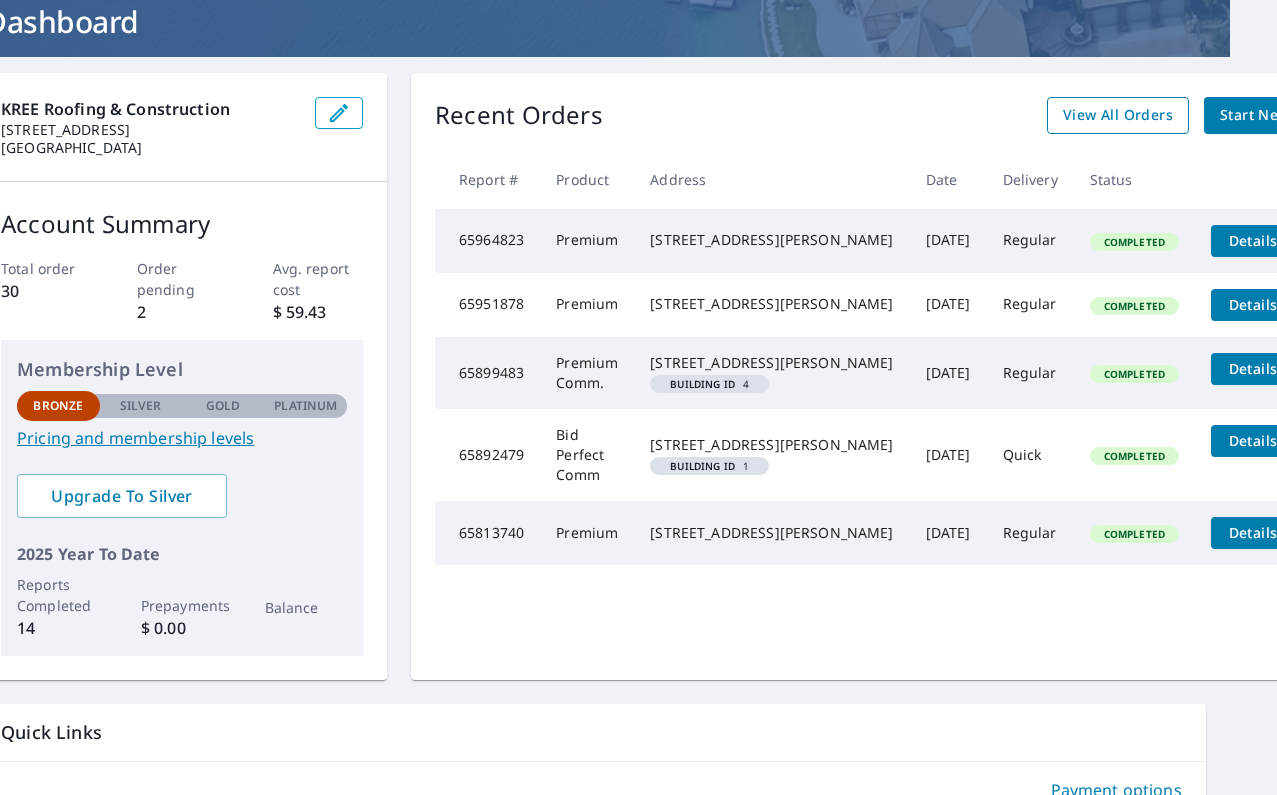 click on "View All Orders" at bounding box center (1118, 115) 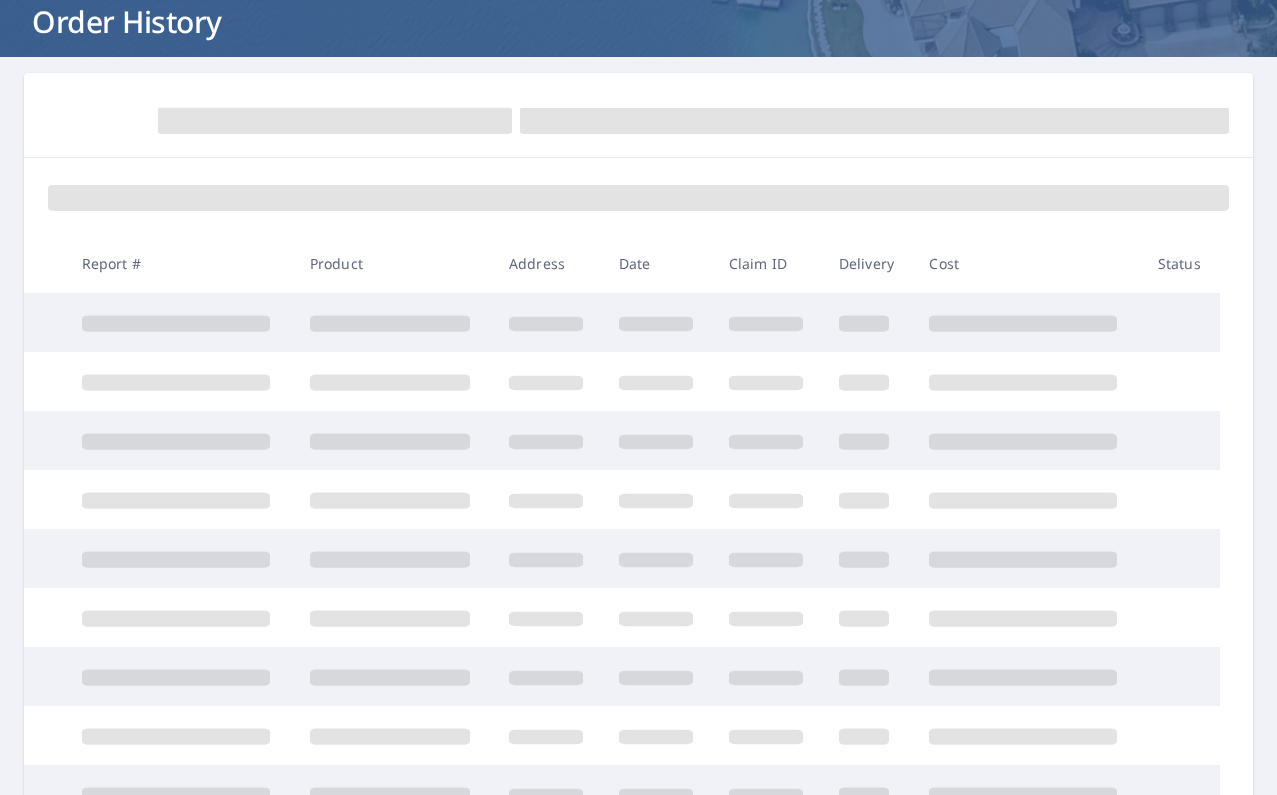 scroll, scrollTop: 128, scrollLeft: 0, axis: vertical 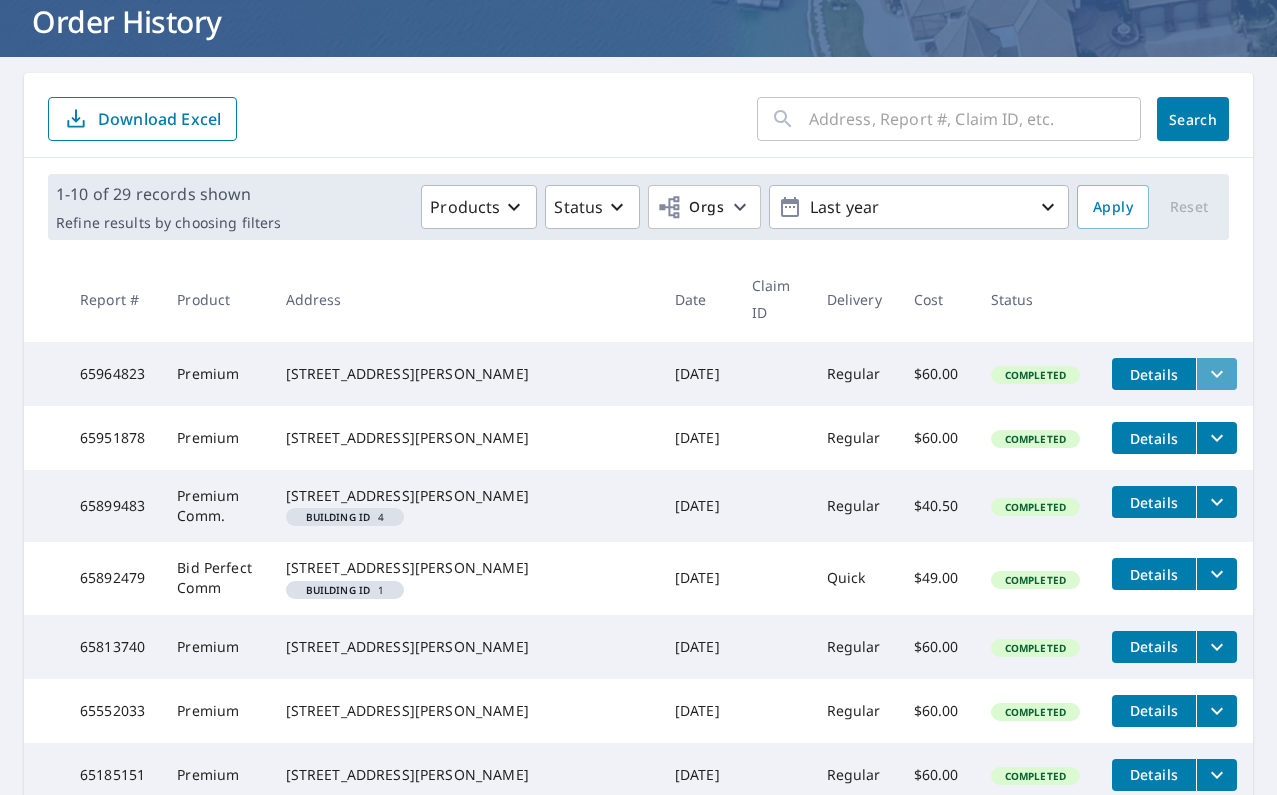 click 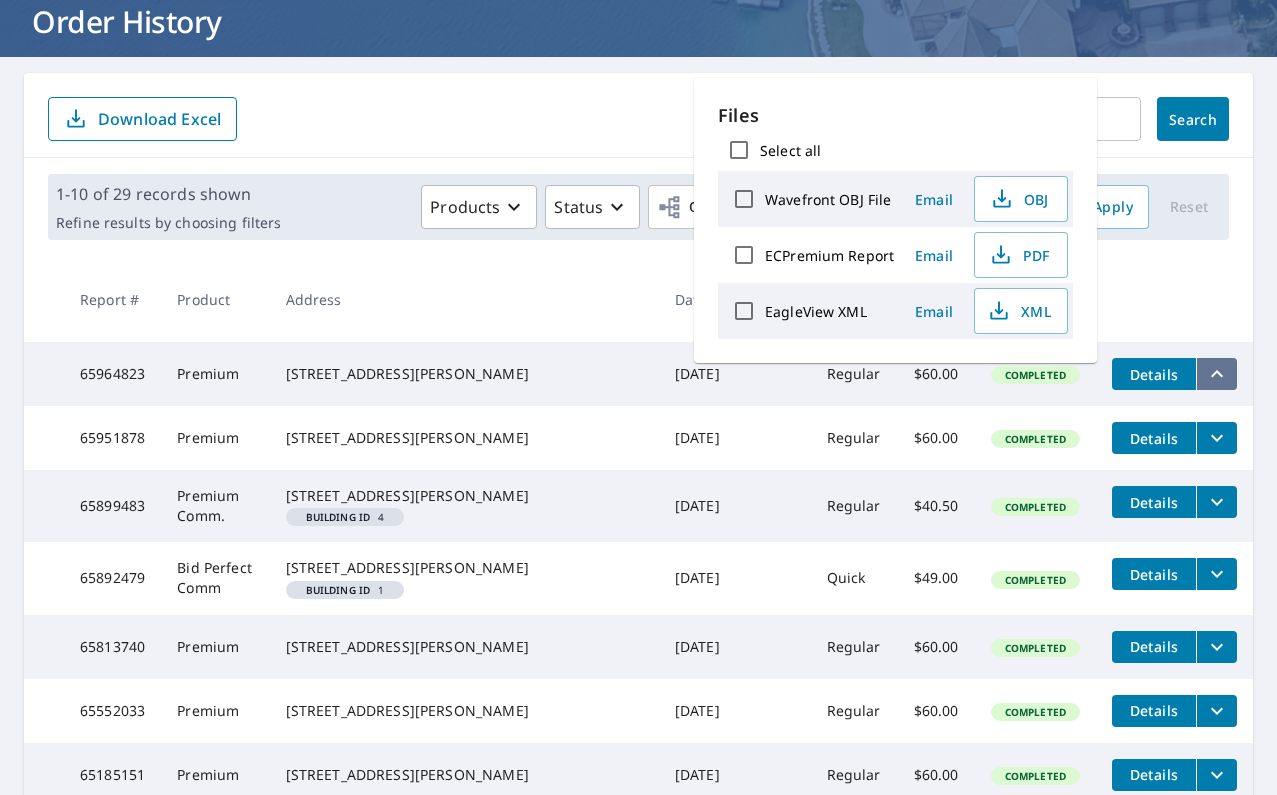 click 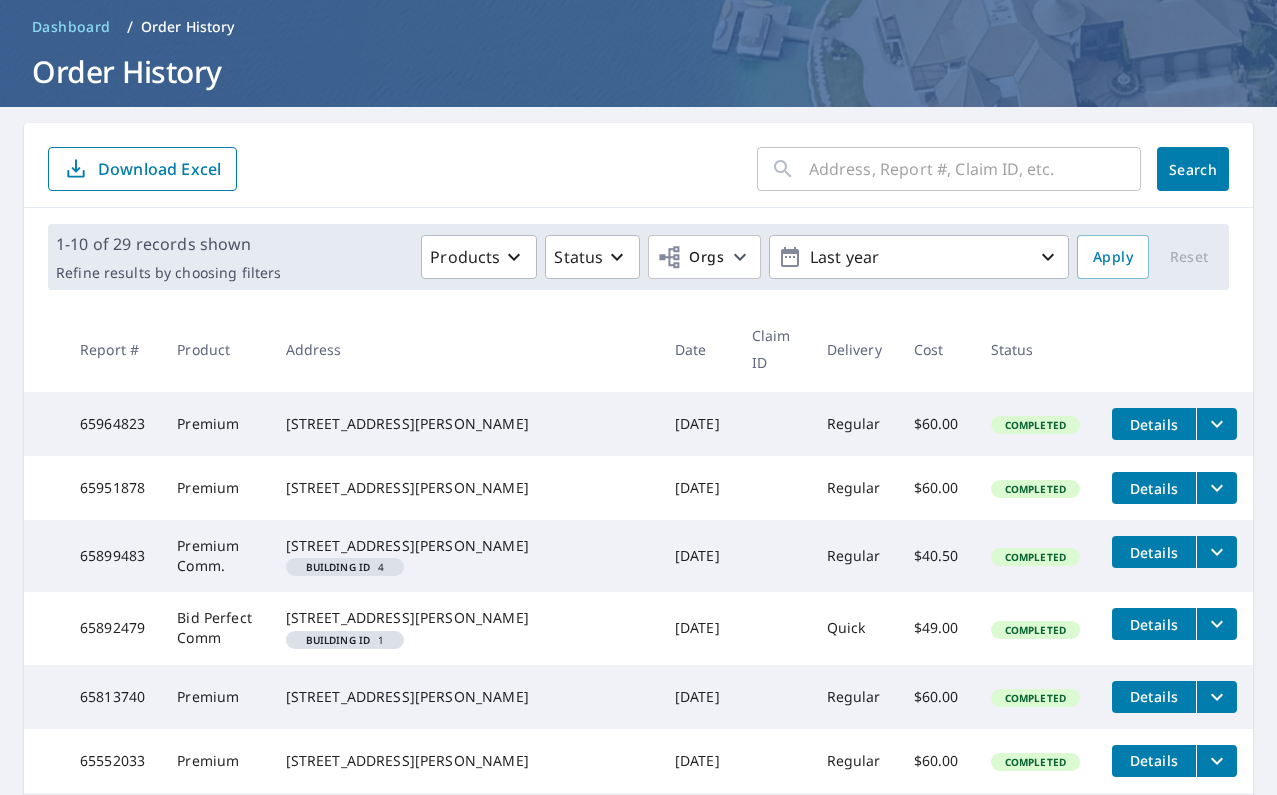 scroll, scrollTop: 86, scrollLeft: 0, axis: vertical 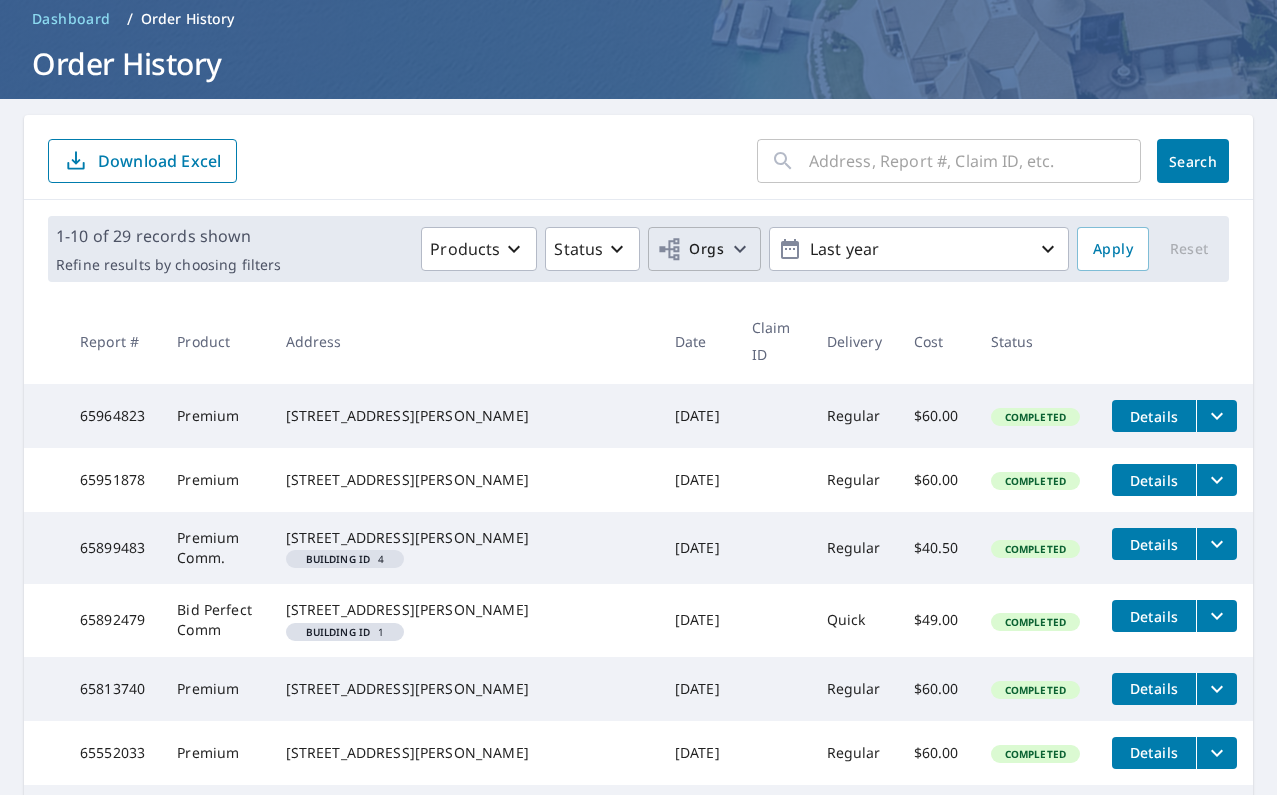 click 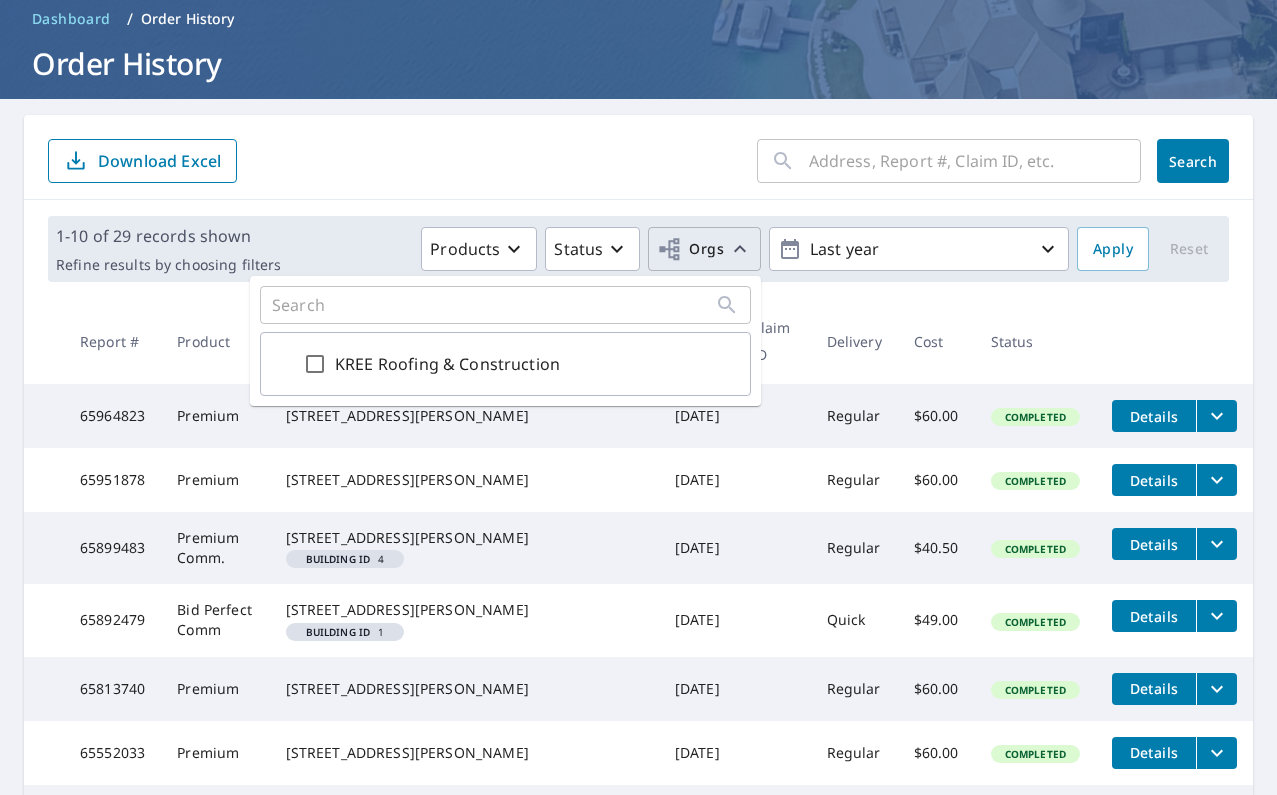 click 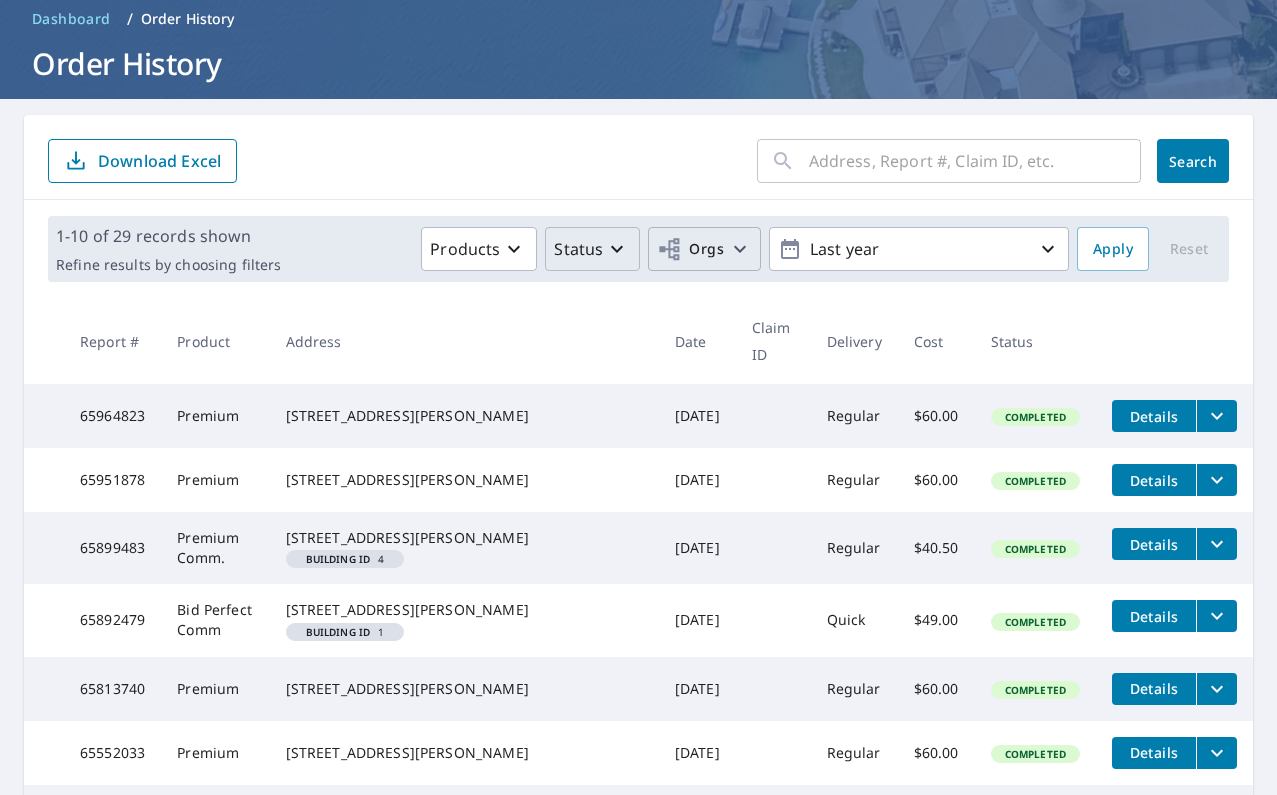 click 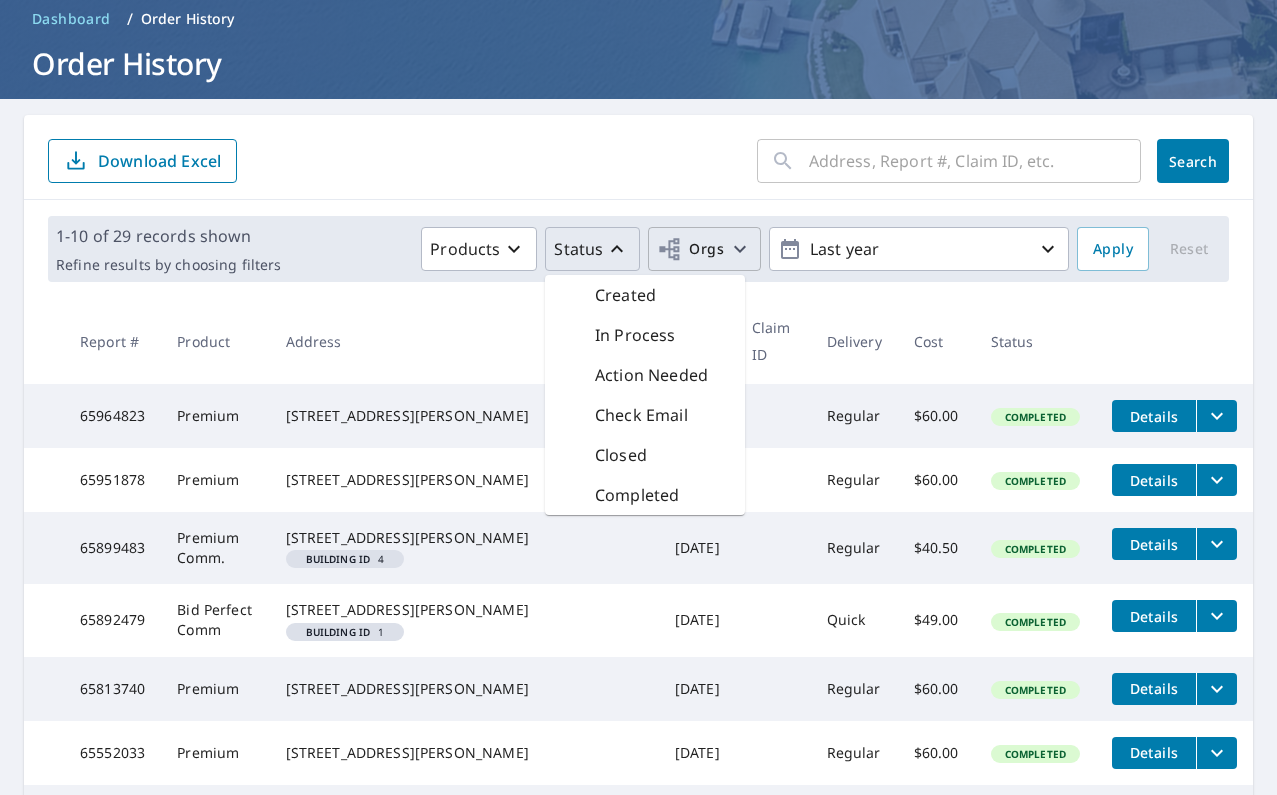 click 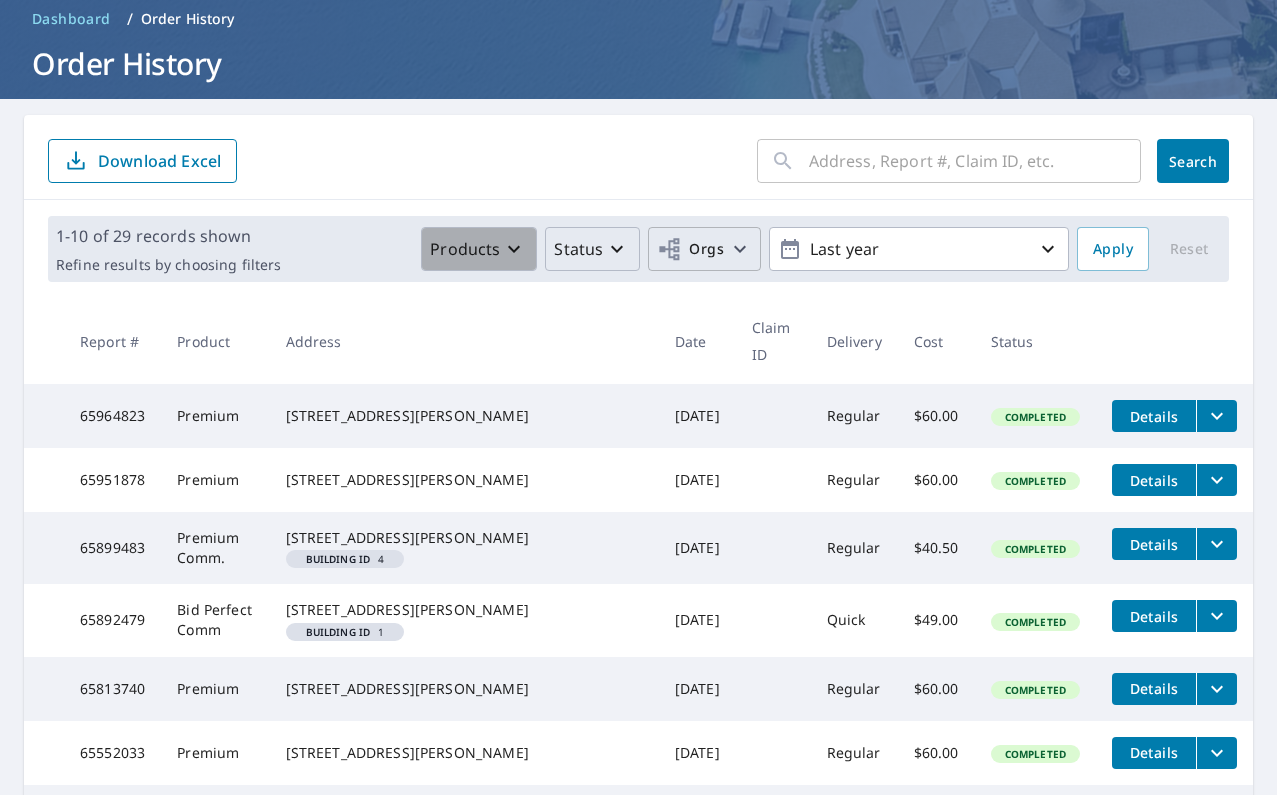 click on "Products" at bounding box center [479, 249] 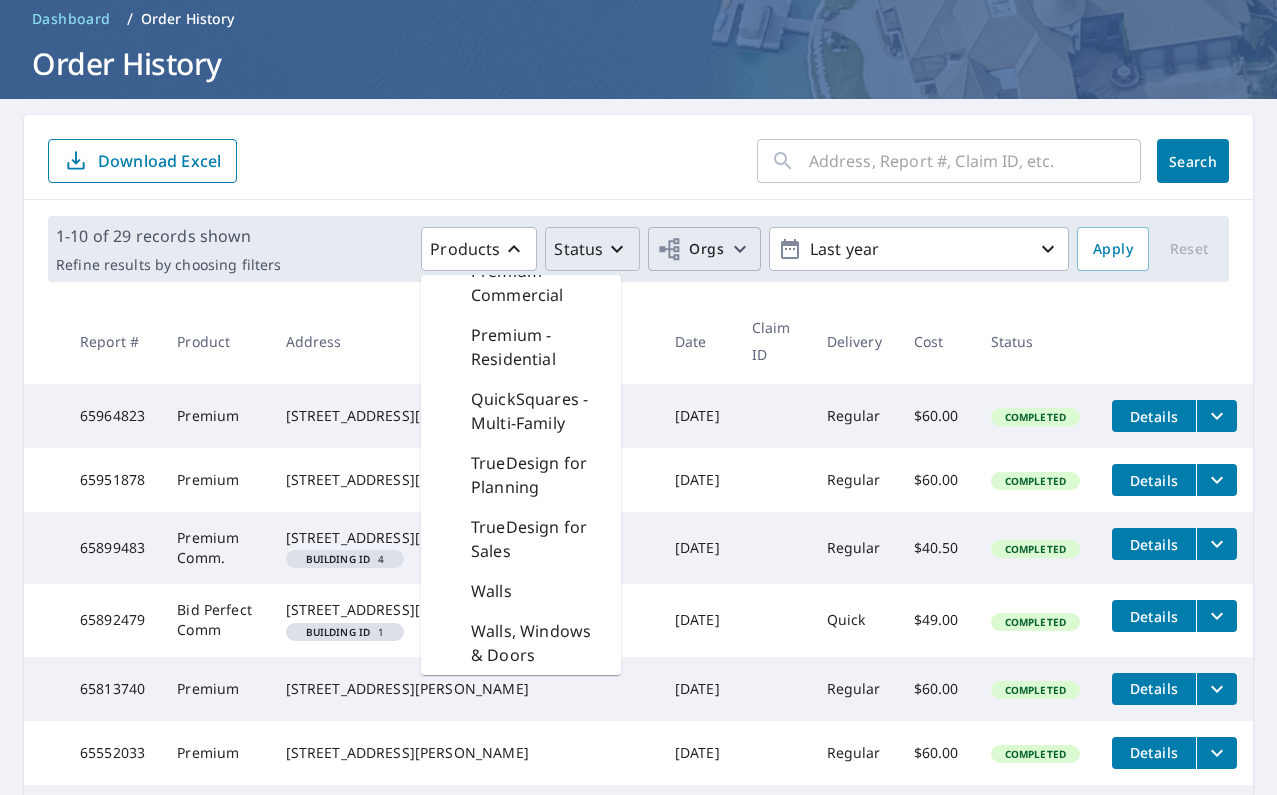 scroll, scrollTop: 688, scrollLeft: 0, axis: vertical 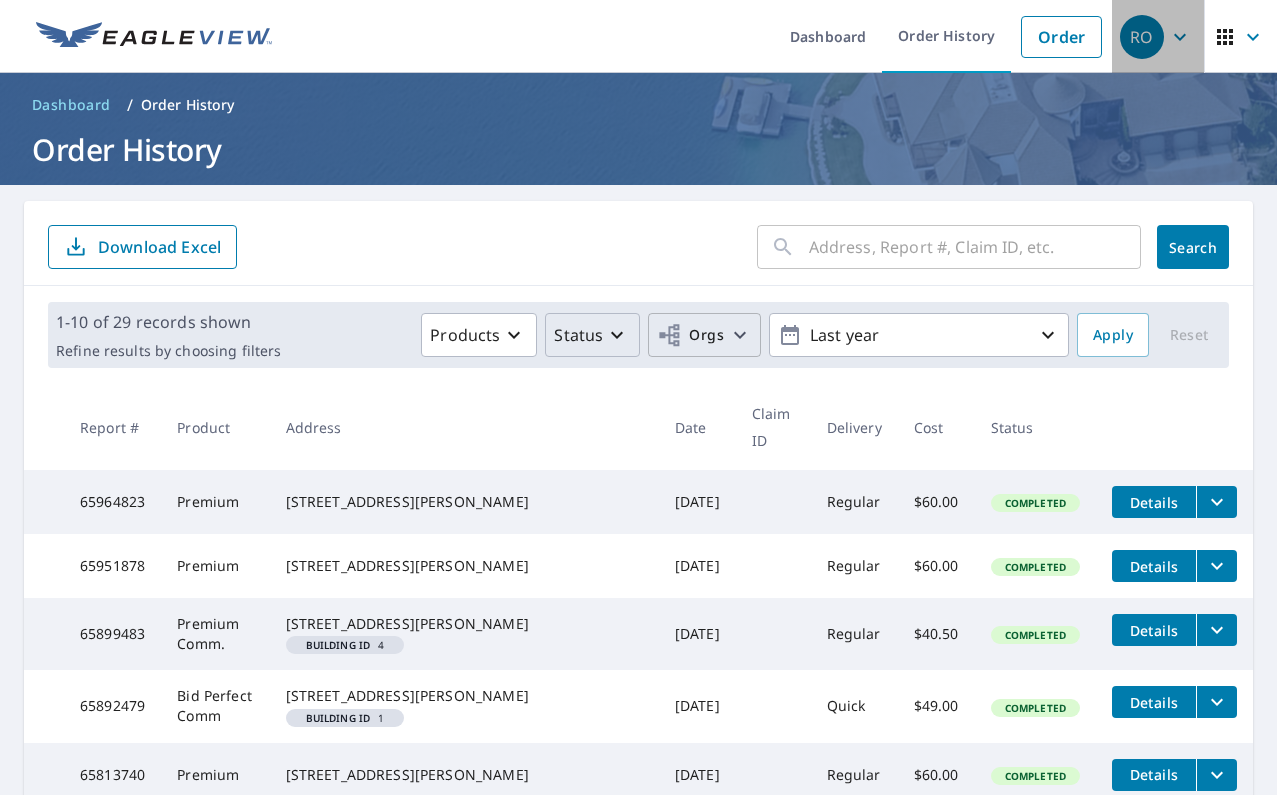click 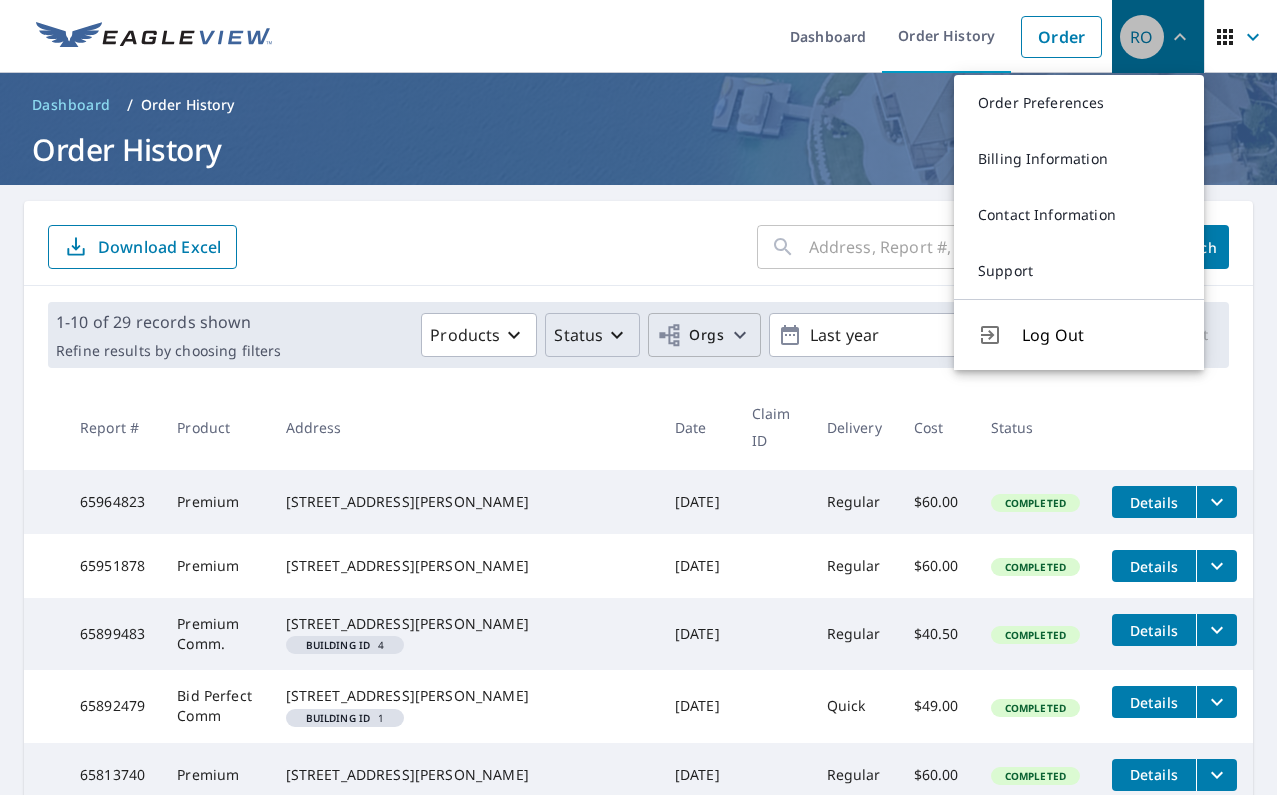 click 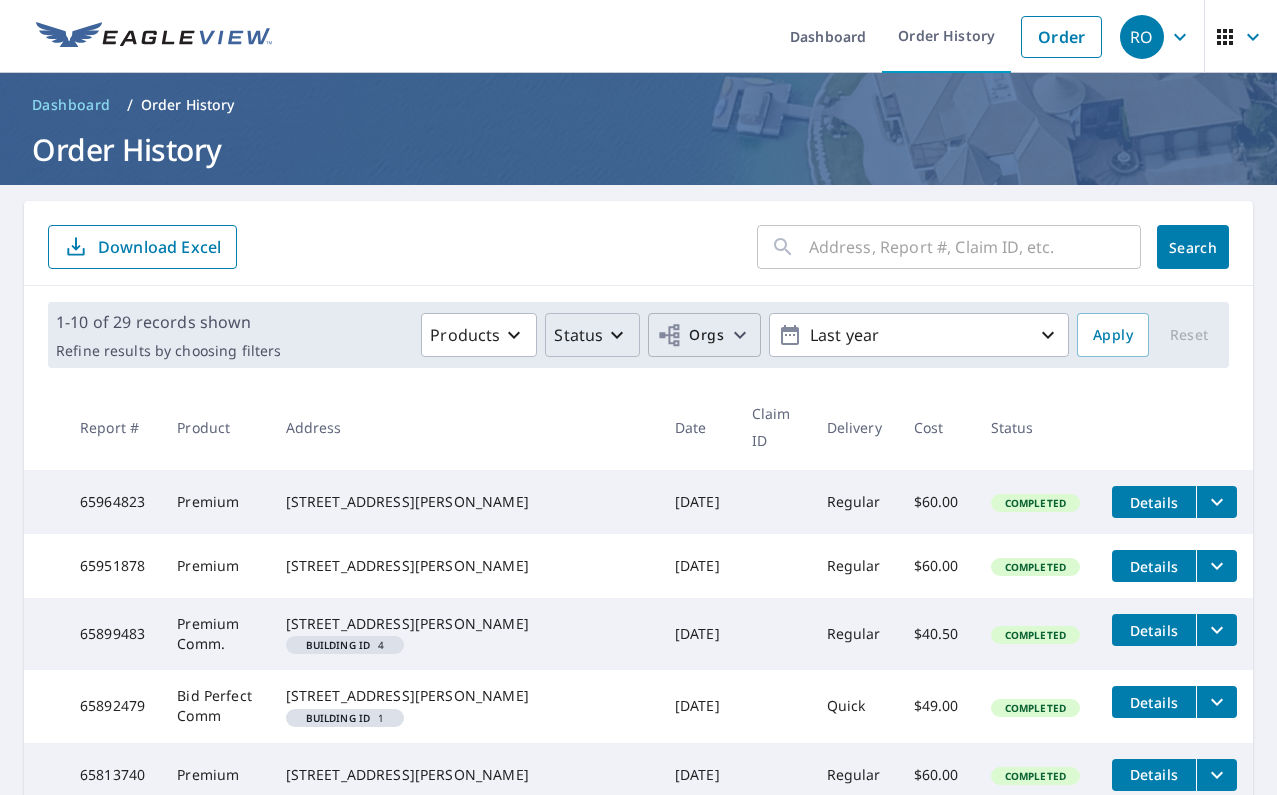 click at bounding box center [975, 247] 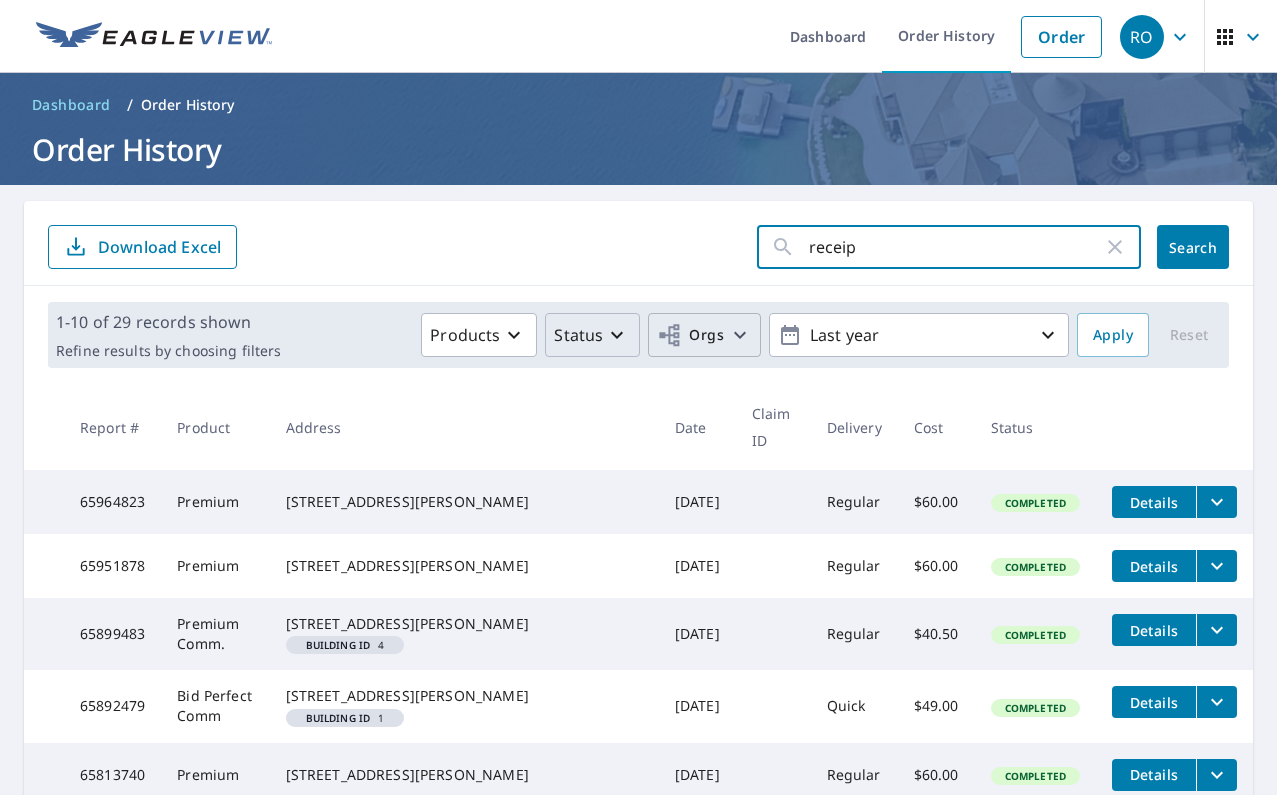 type on "receipt" 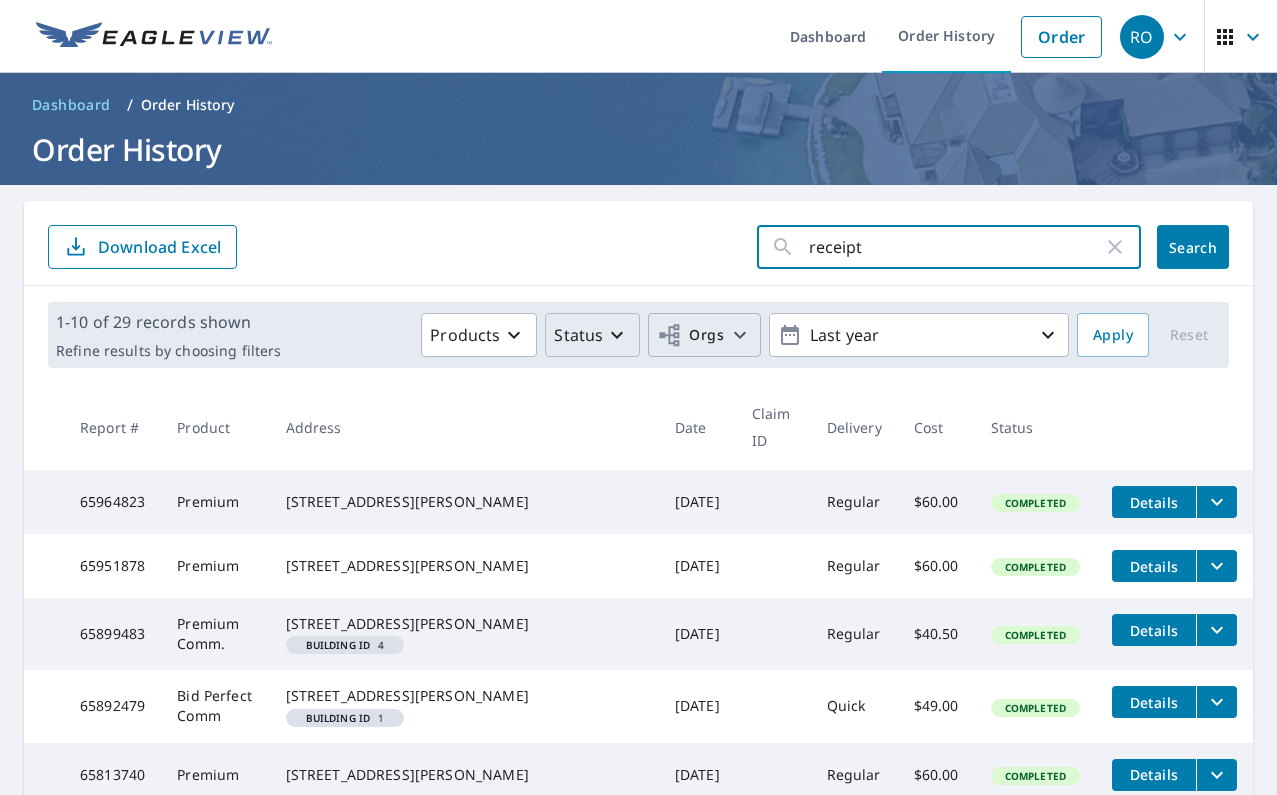 click on "Search" 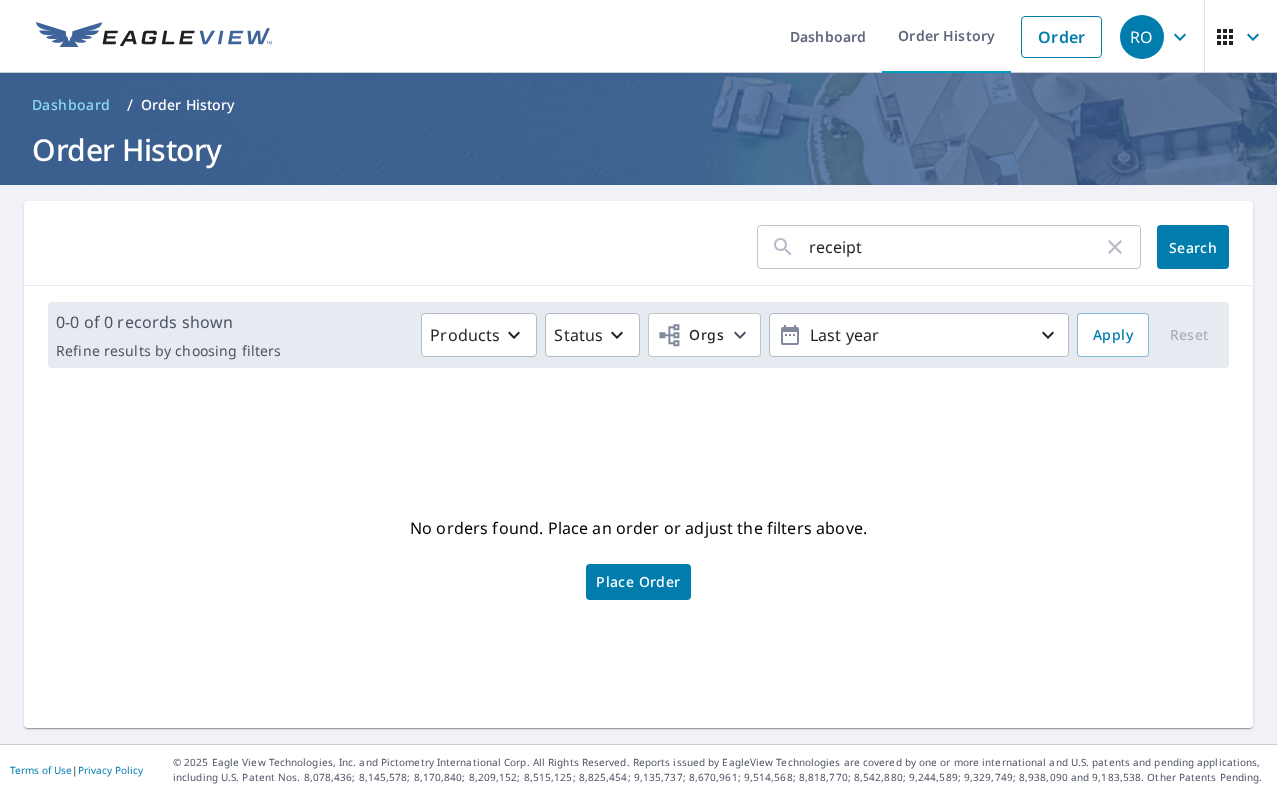 click 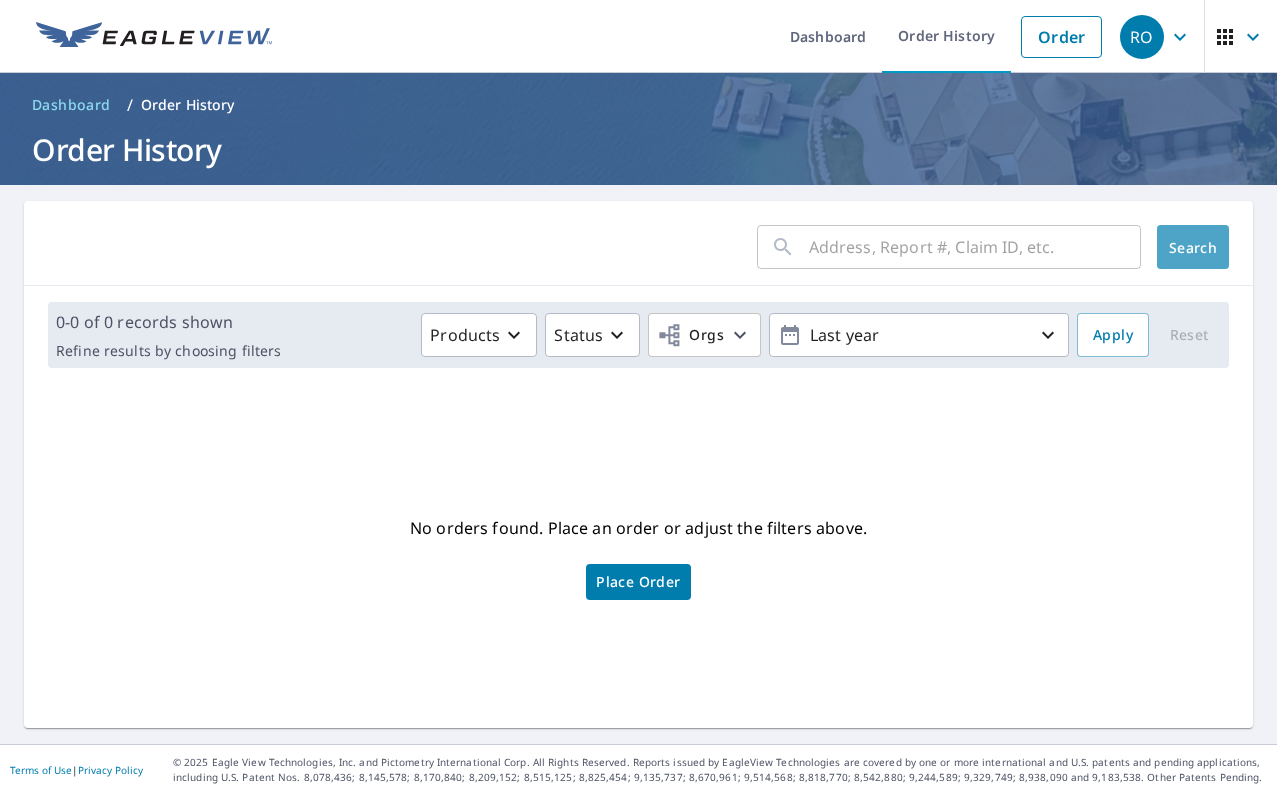 click on "Search" 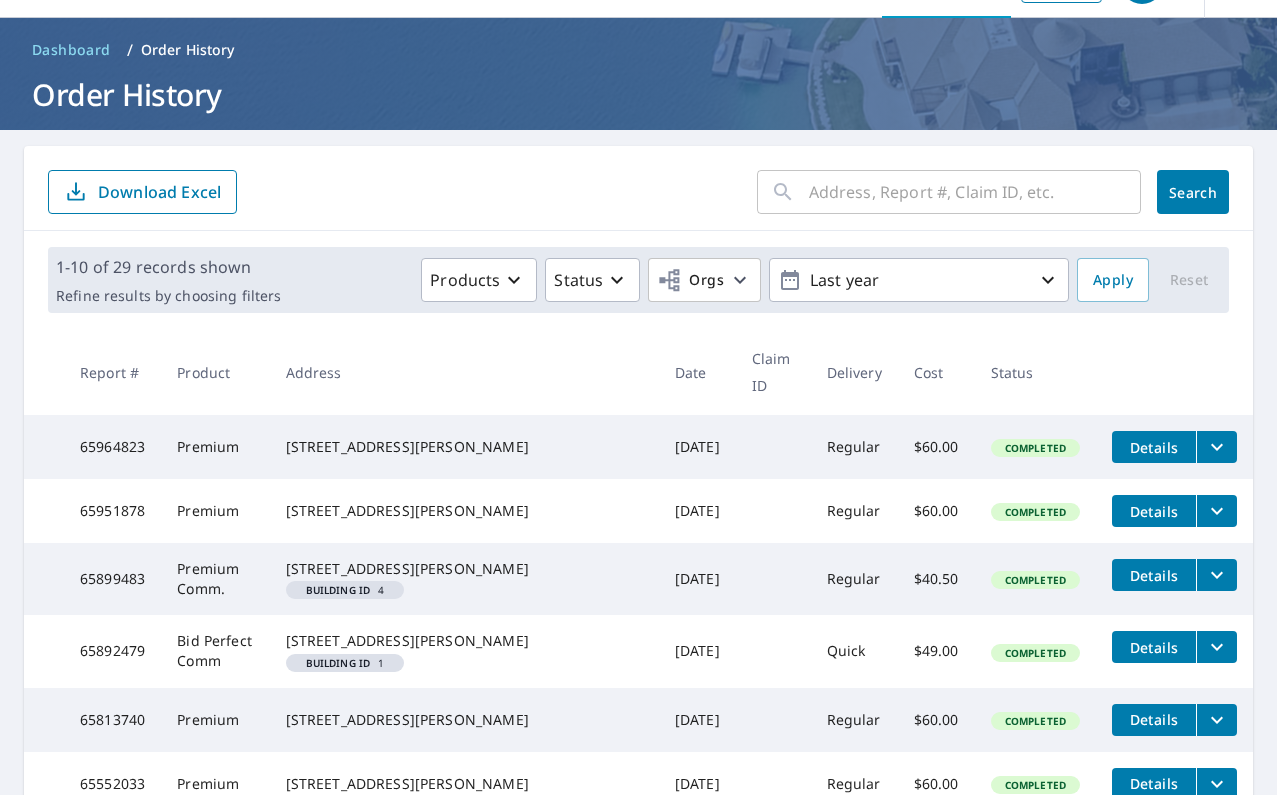 scroll, scrollTop: 57, scrollLeft: 0, axis: vertical 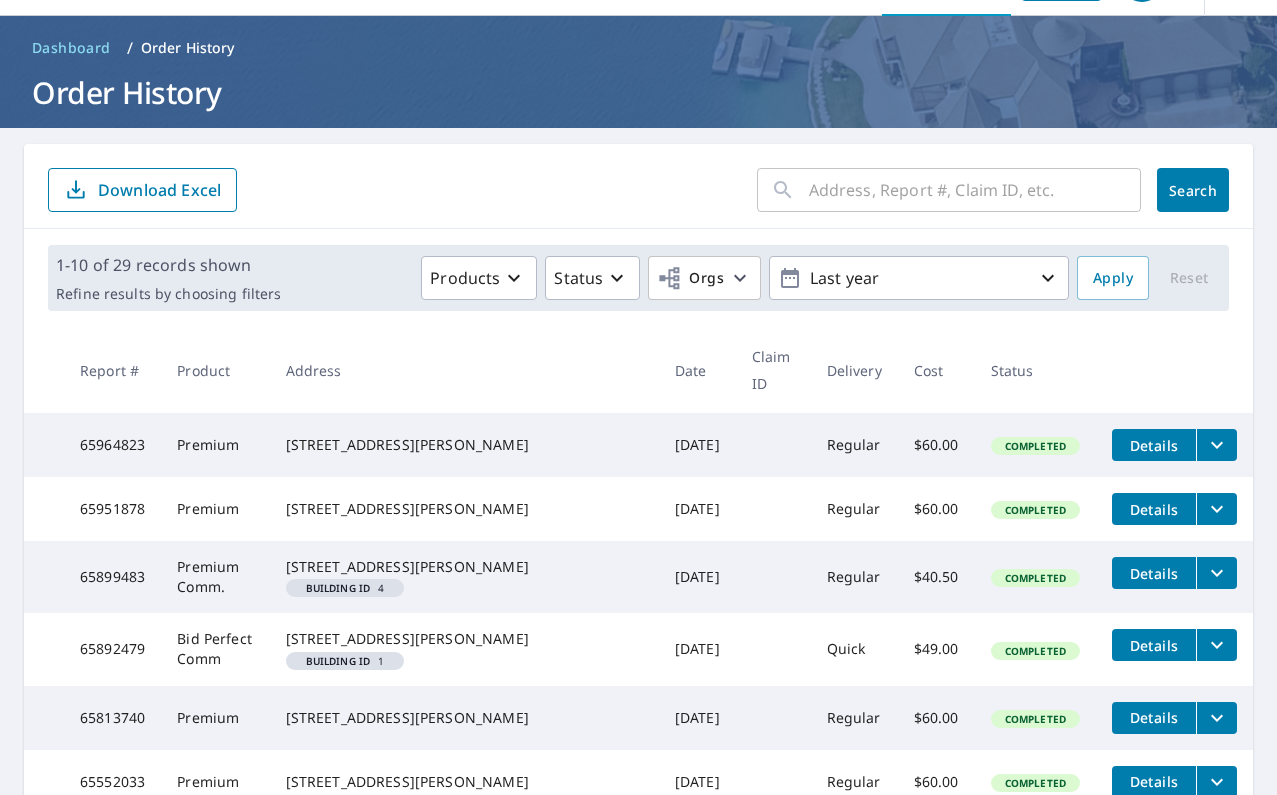 click on "Completed" at bounding box center [1035, 445] 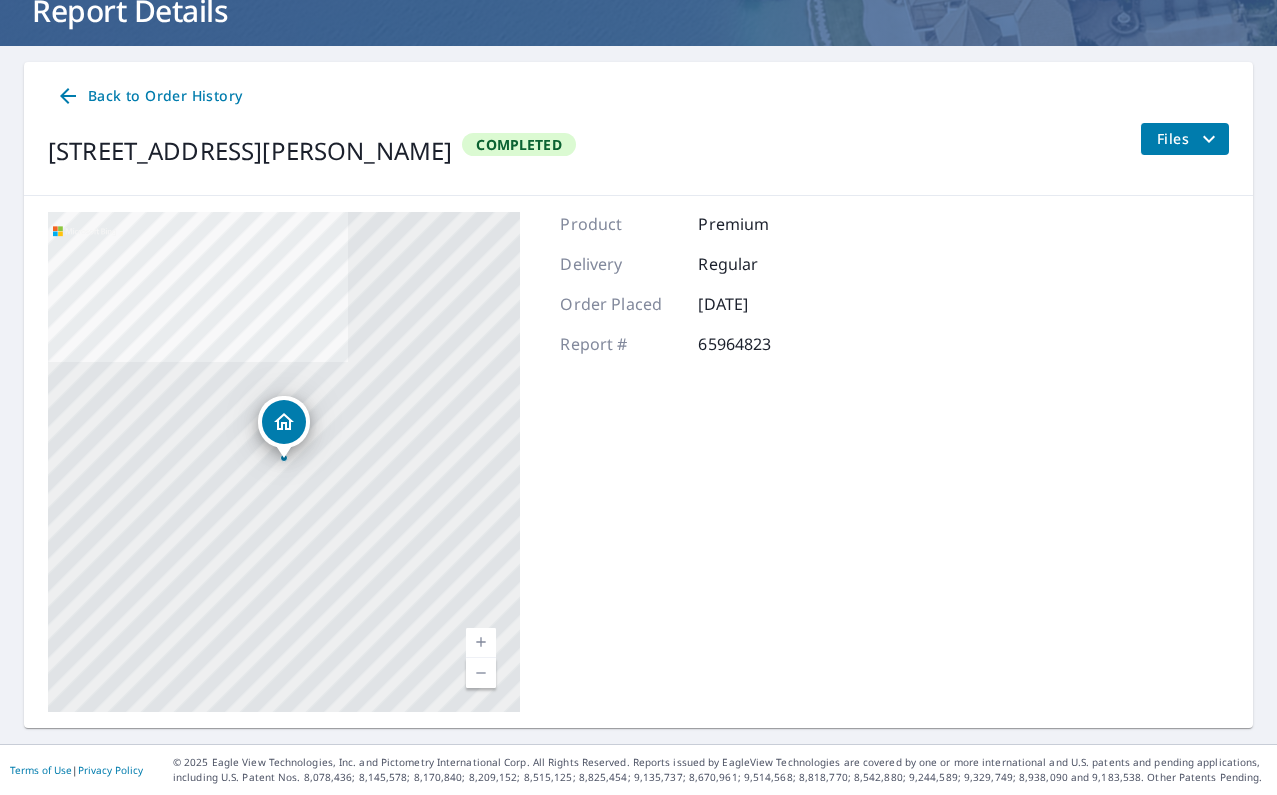 scroll, scrollTop: 138, scrollLeft: 0, axis: vertical 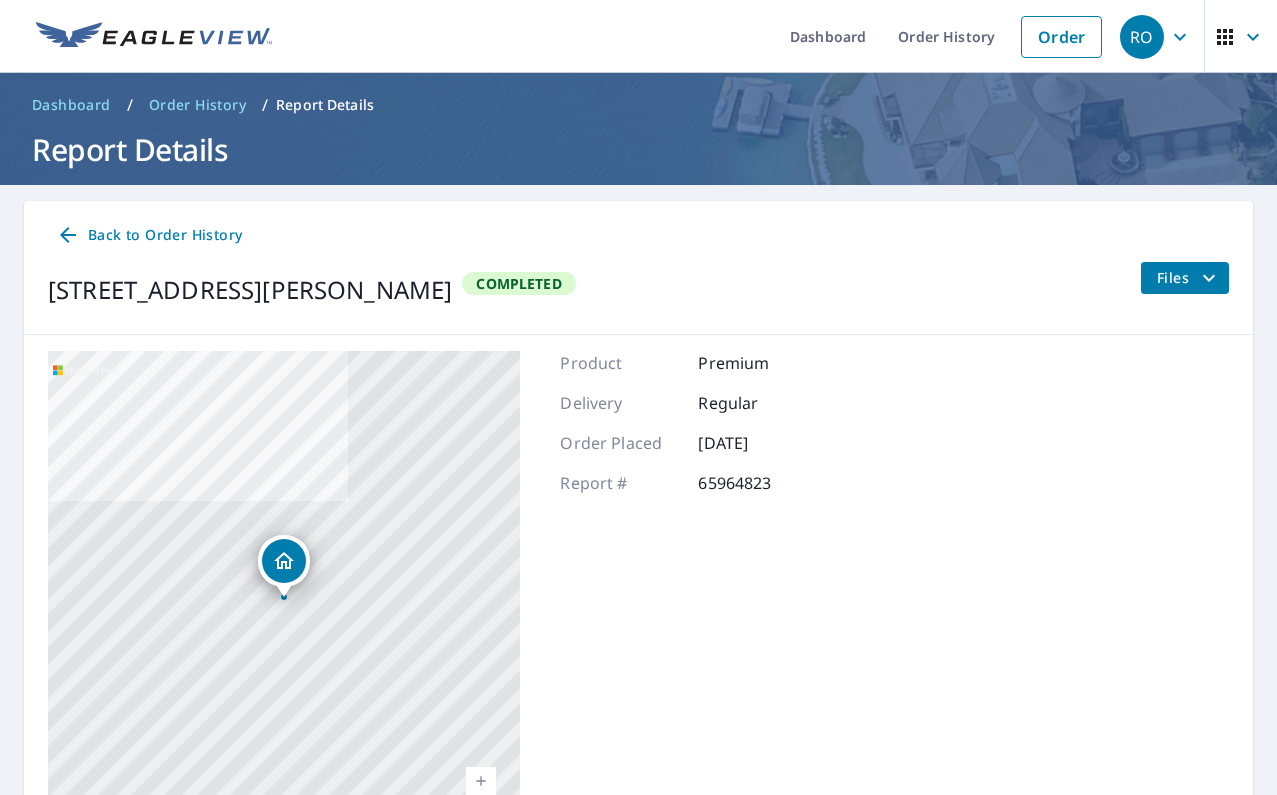 click 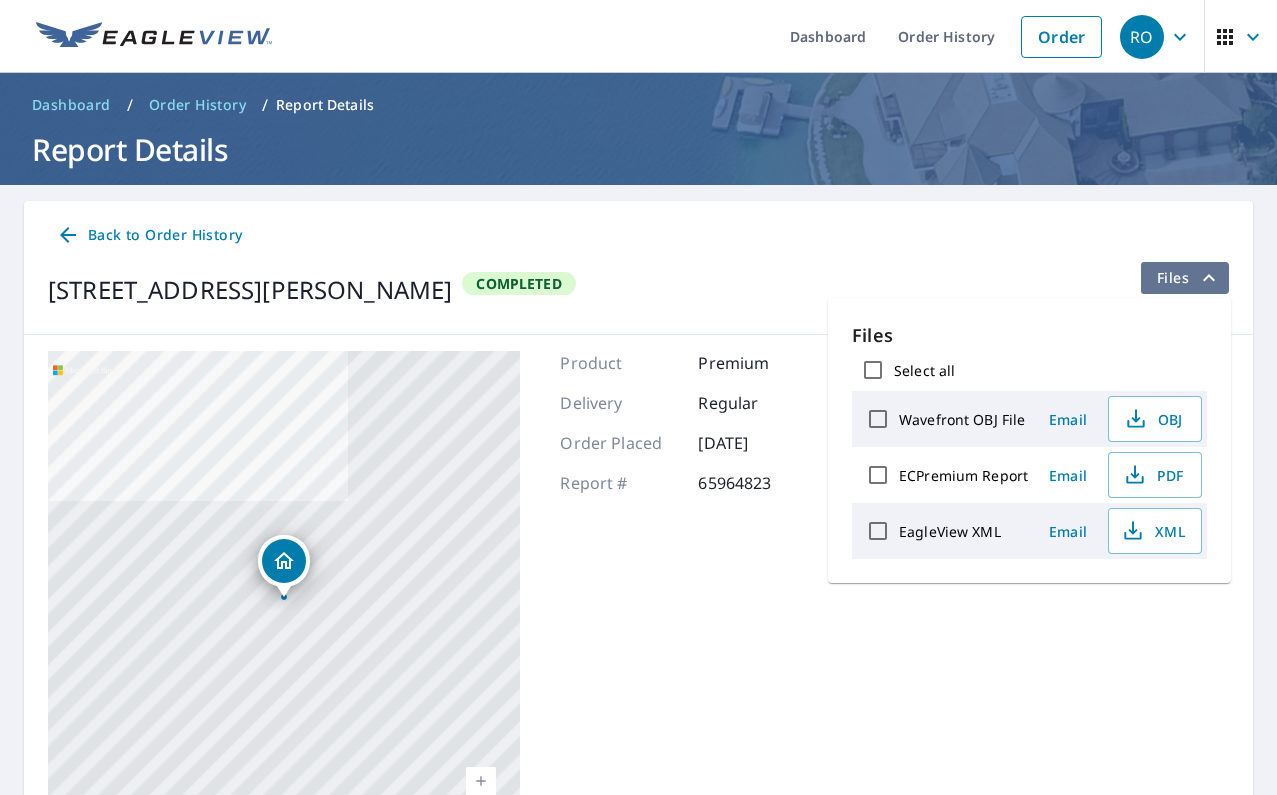 click on "Files" at bounding box center (1189, 278) 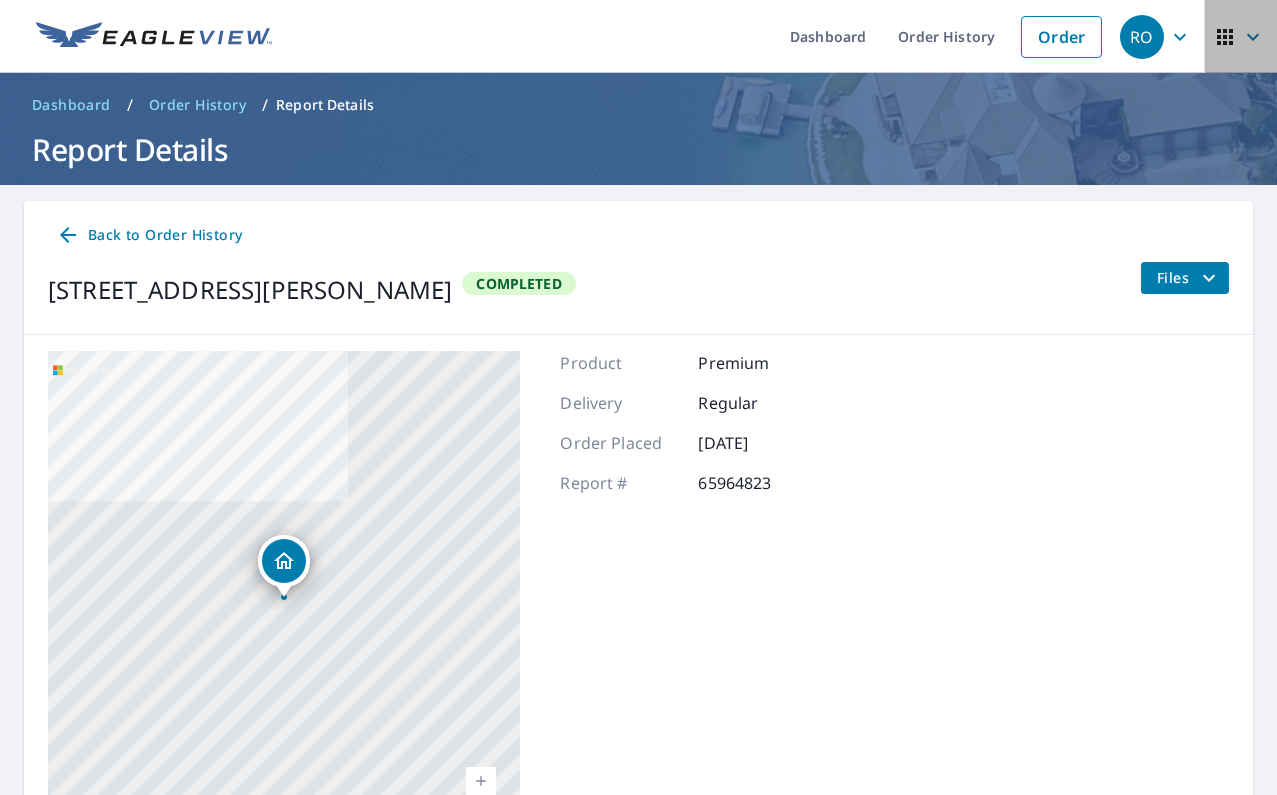 click at bounding box center [1241, 37] 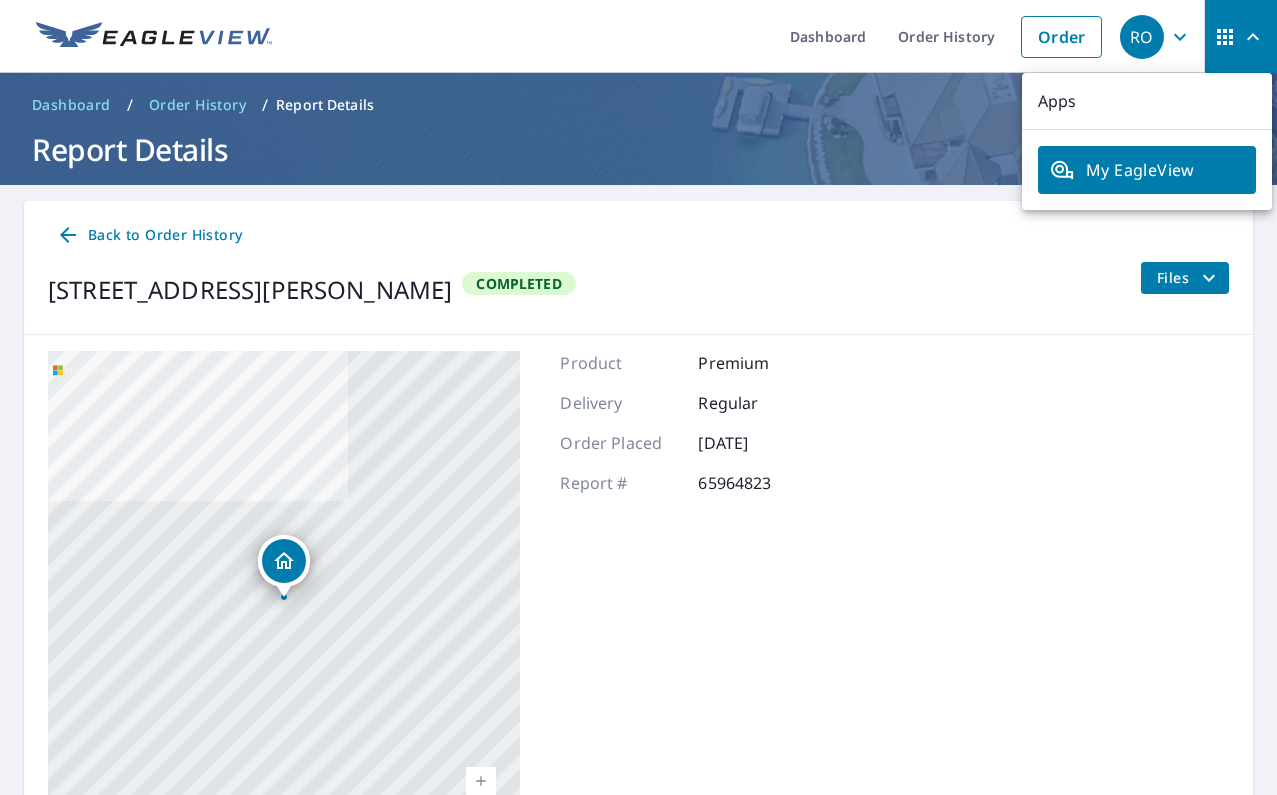 click at bounding box center (1241, 37) 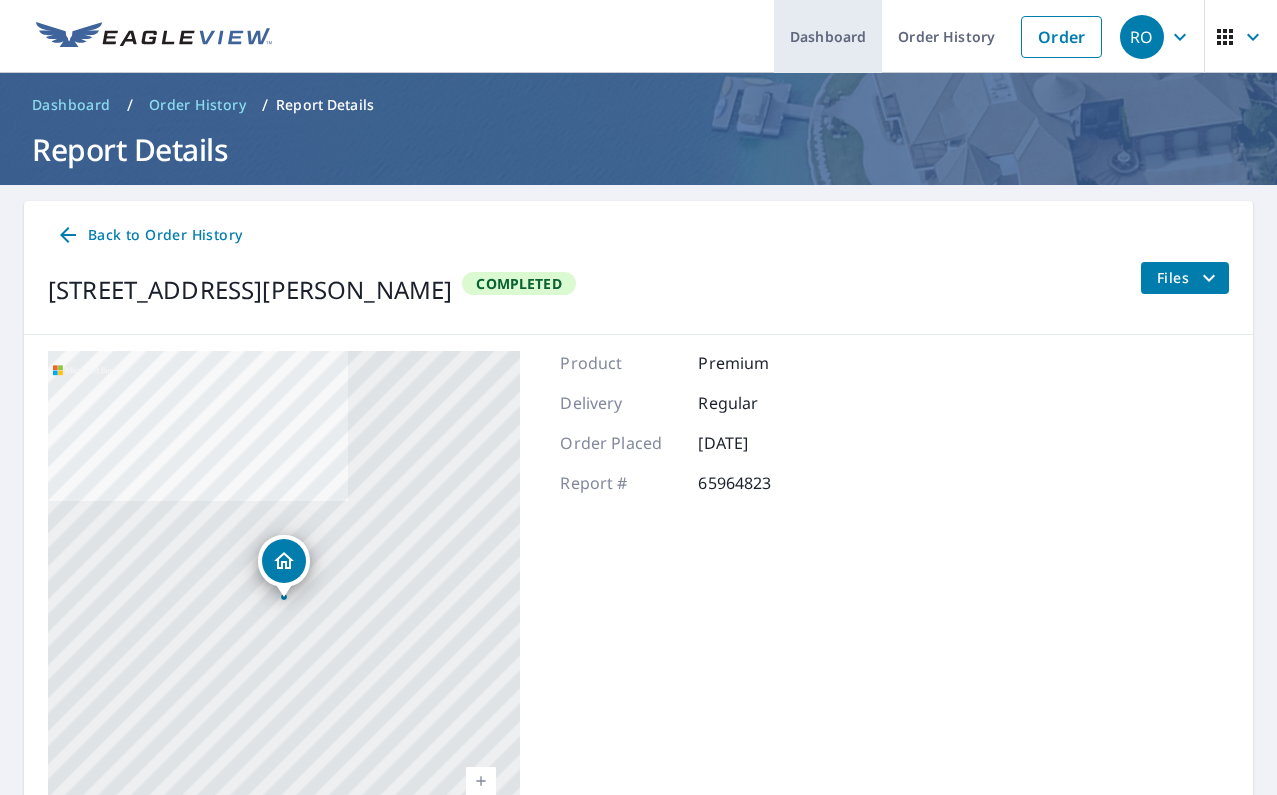 click on "Dashboard" at bounding box center [828, 36] 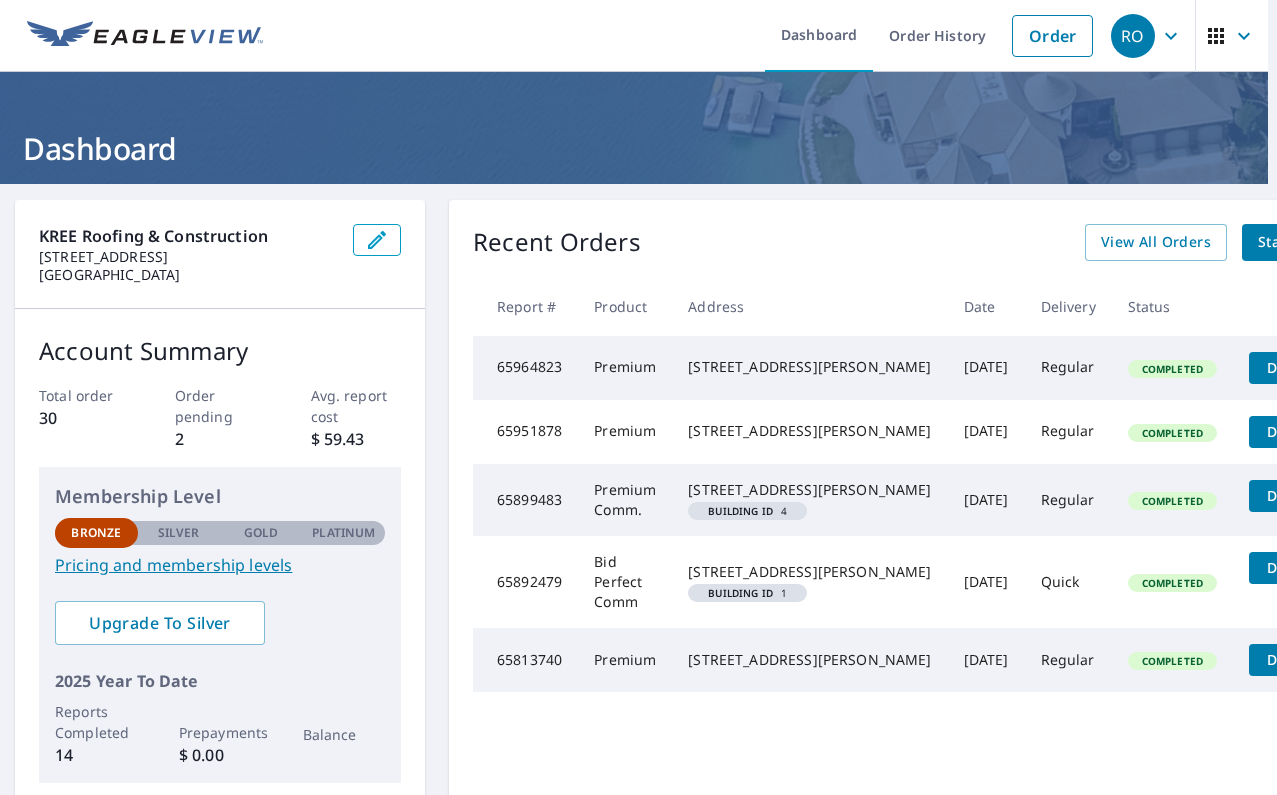 scroll, scrollTop: 0, scrollLeft: 8, axis: horizontal 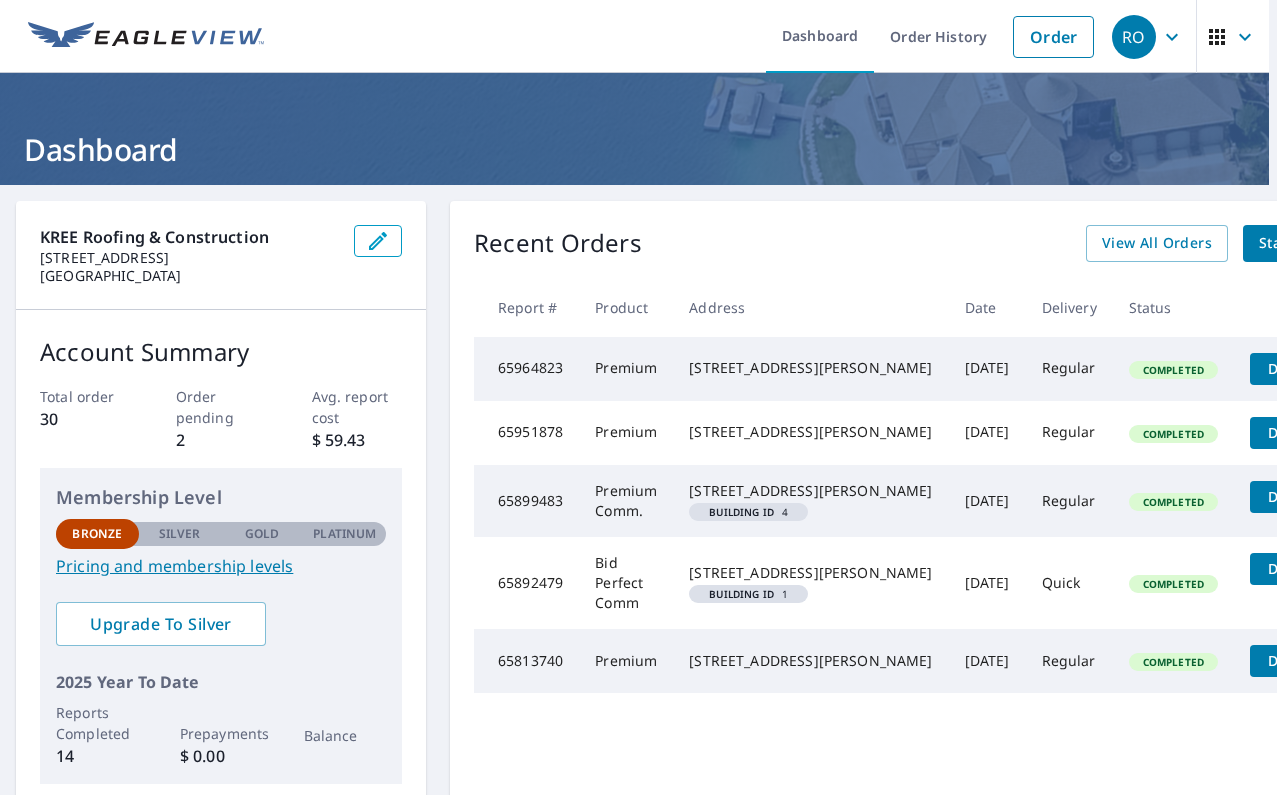 click on "13614 Brighton Park Dr
Houston, TX 77044" at bounding box center [810, 368] 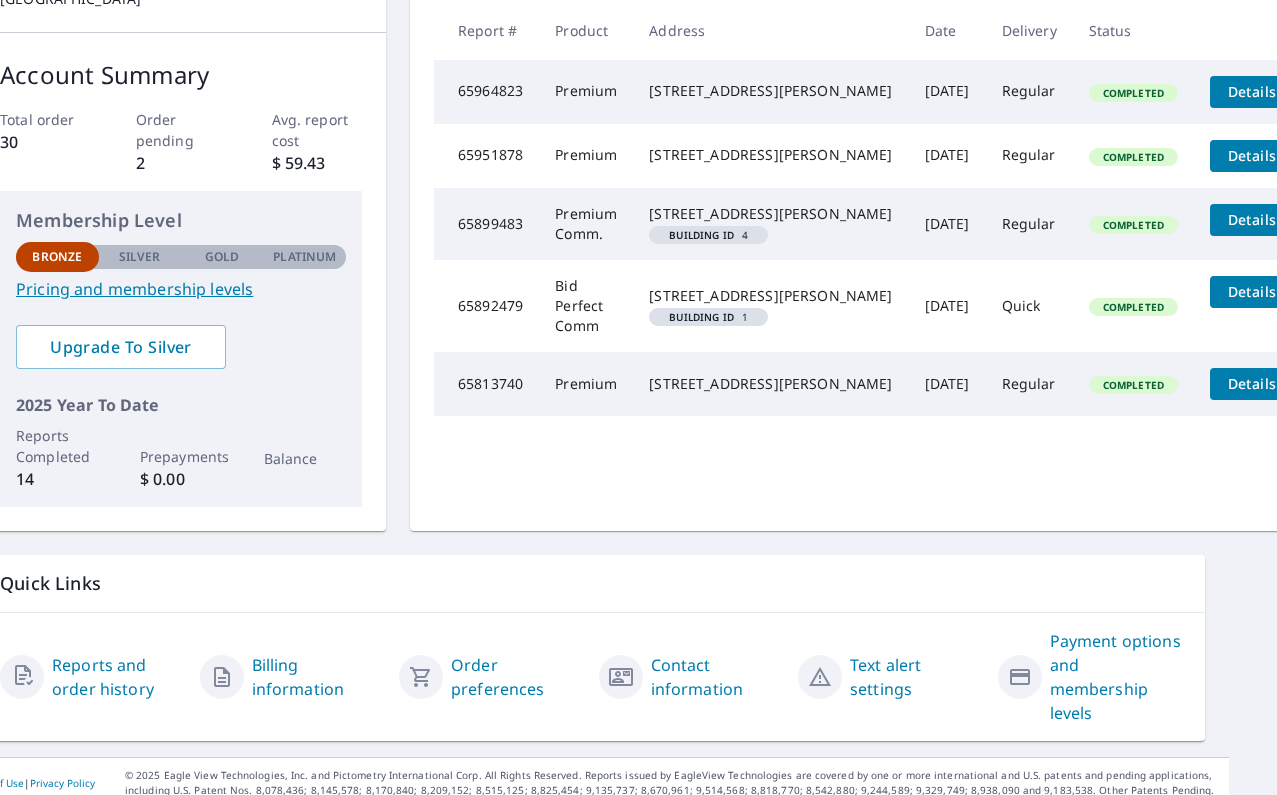 scroll, scrollTop: 277, scrollLeft: 47, axis: both 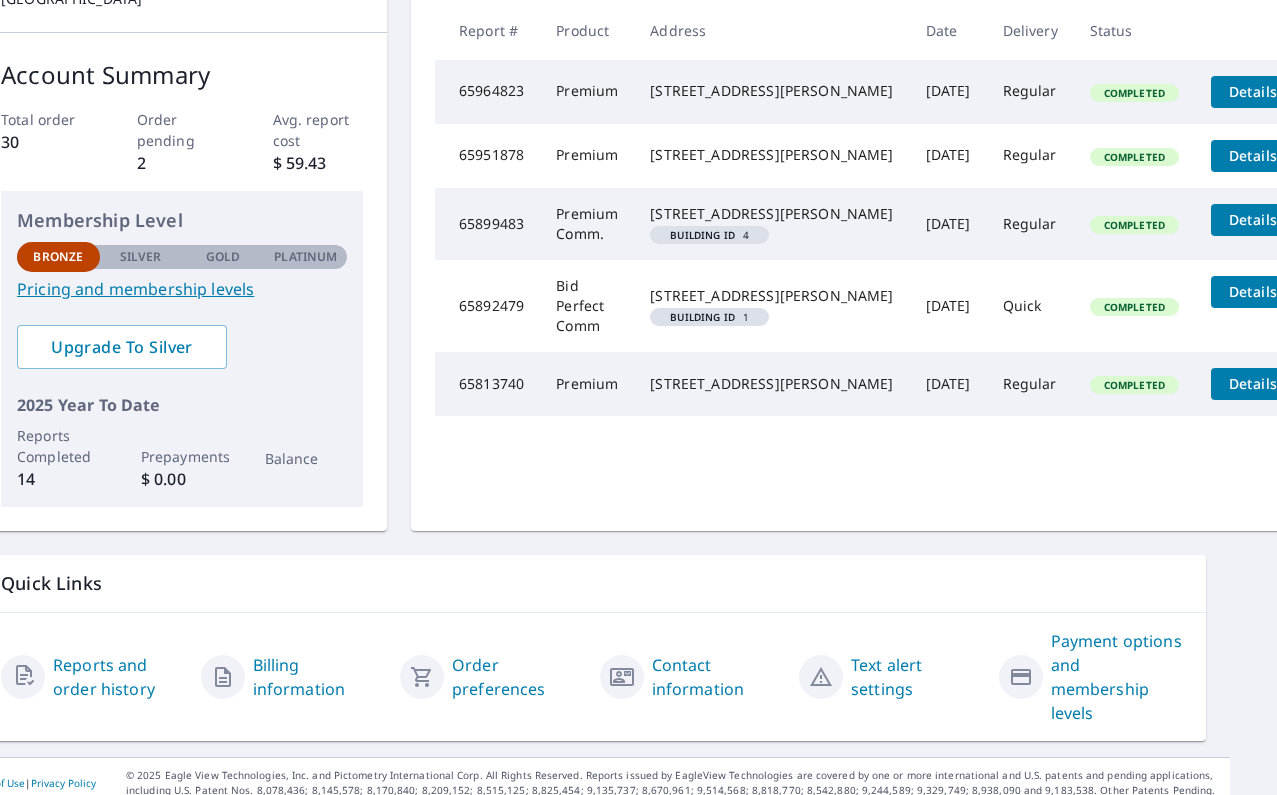 click on "Order preferences" at bounding box center (518, 677) 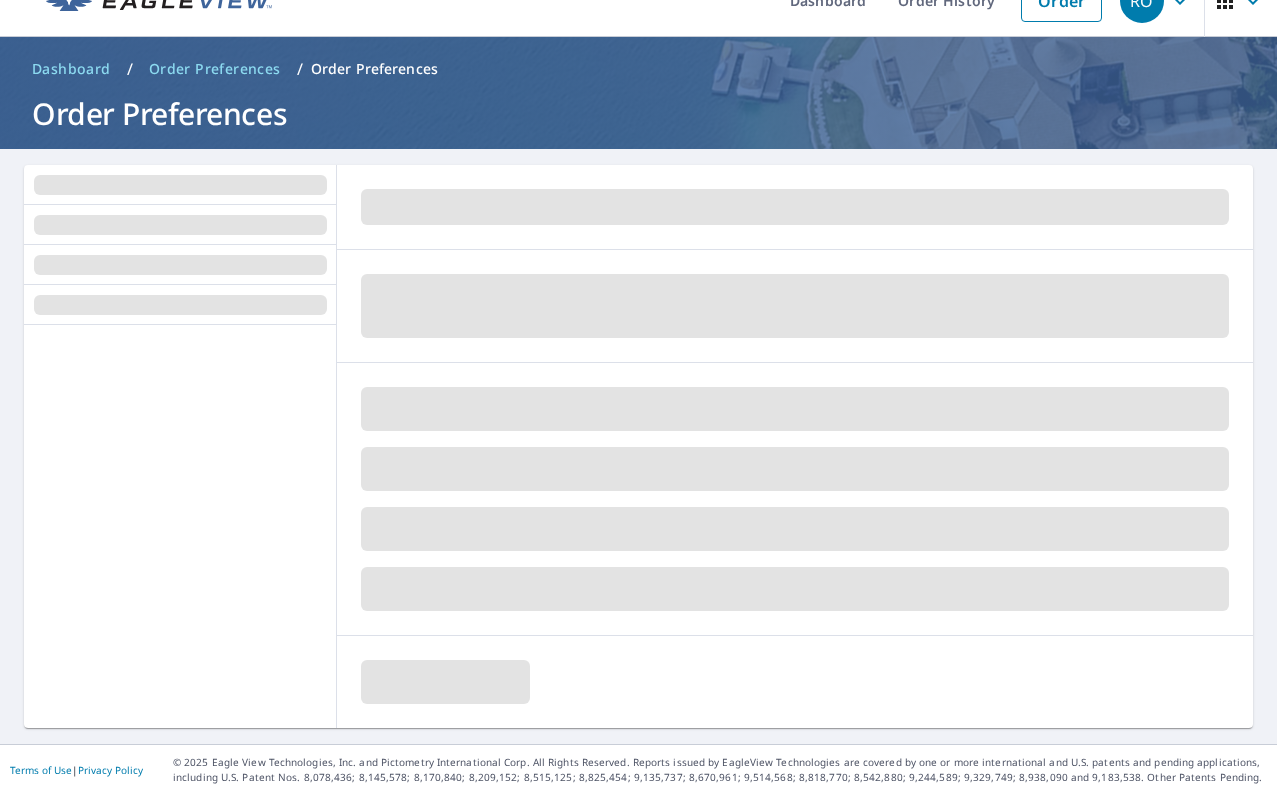 scroll, scrollTop: 36, scrollLeft: 0, axis: vertical 